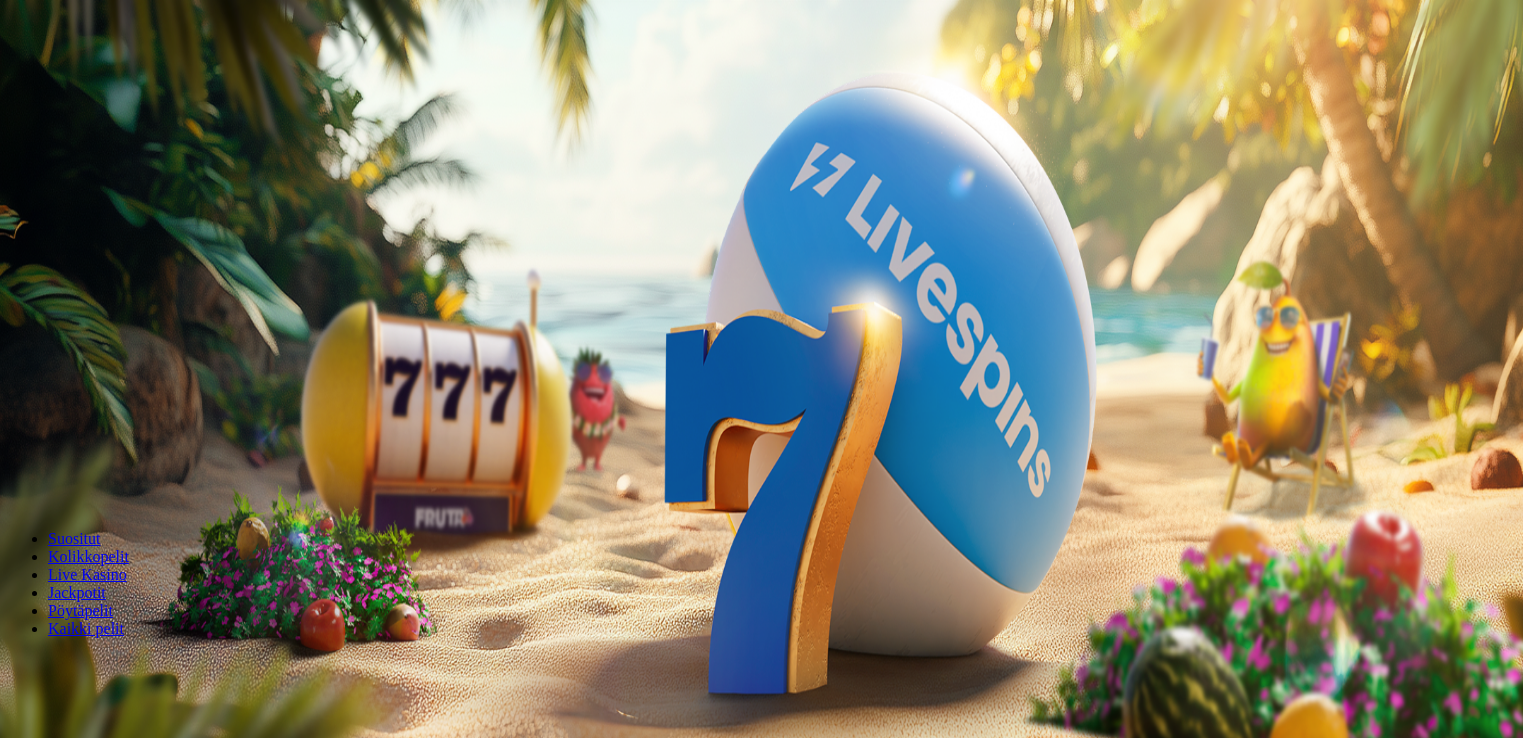 scroll, scrollTop: 0, scrollLeft: 0, axis: both 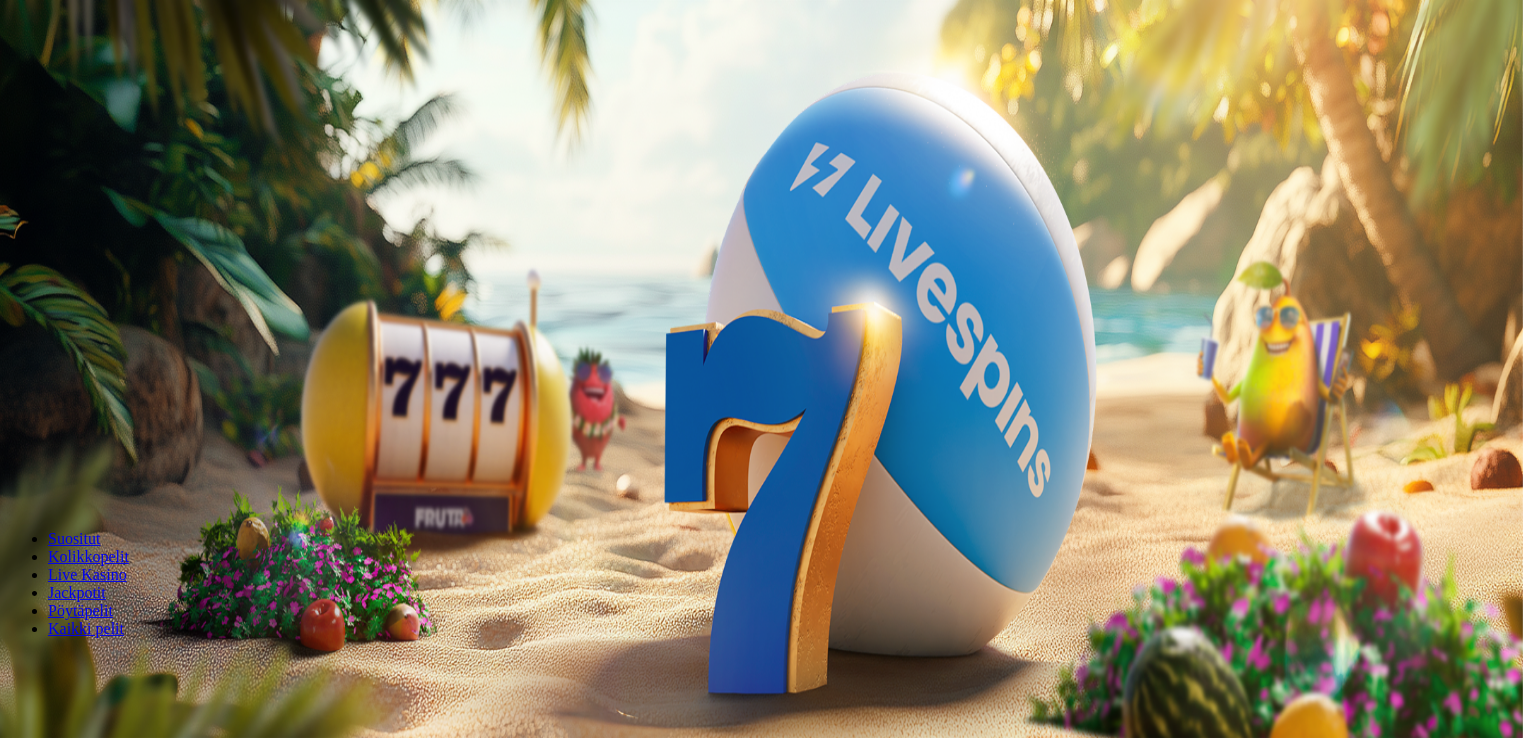click on "***" at bounding box center (79, 429) 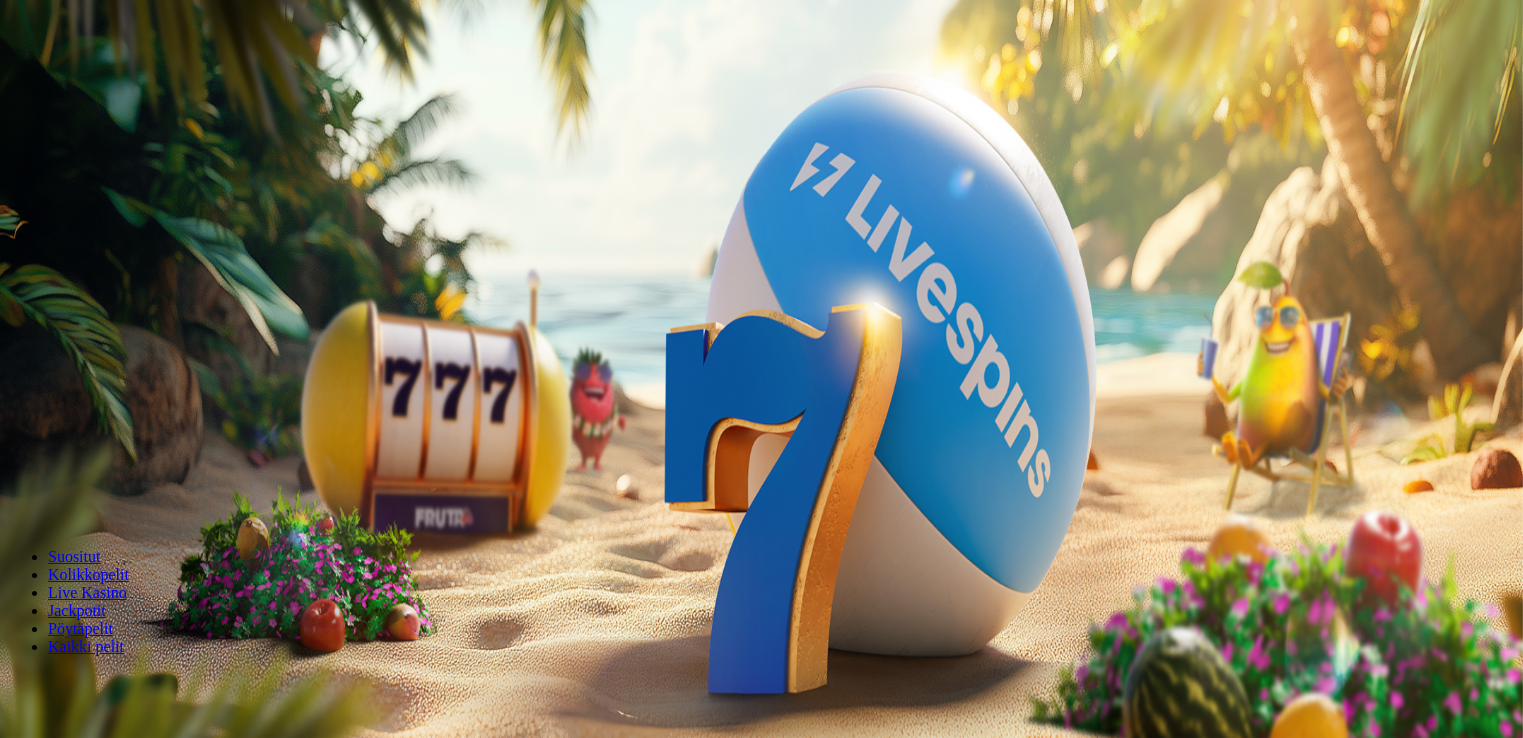 type on "*" 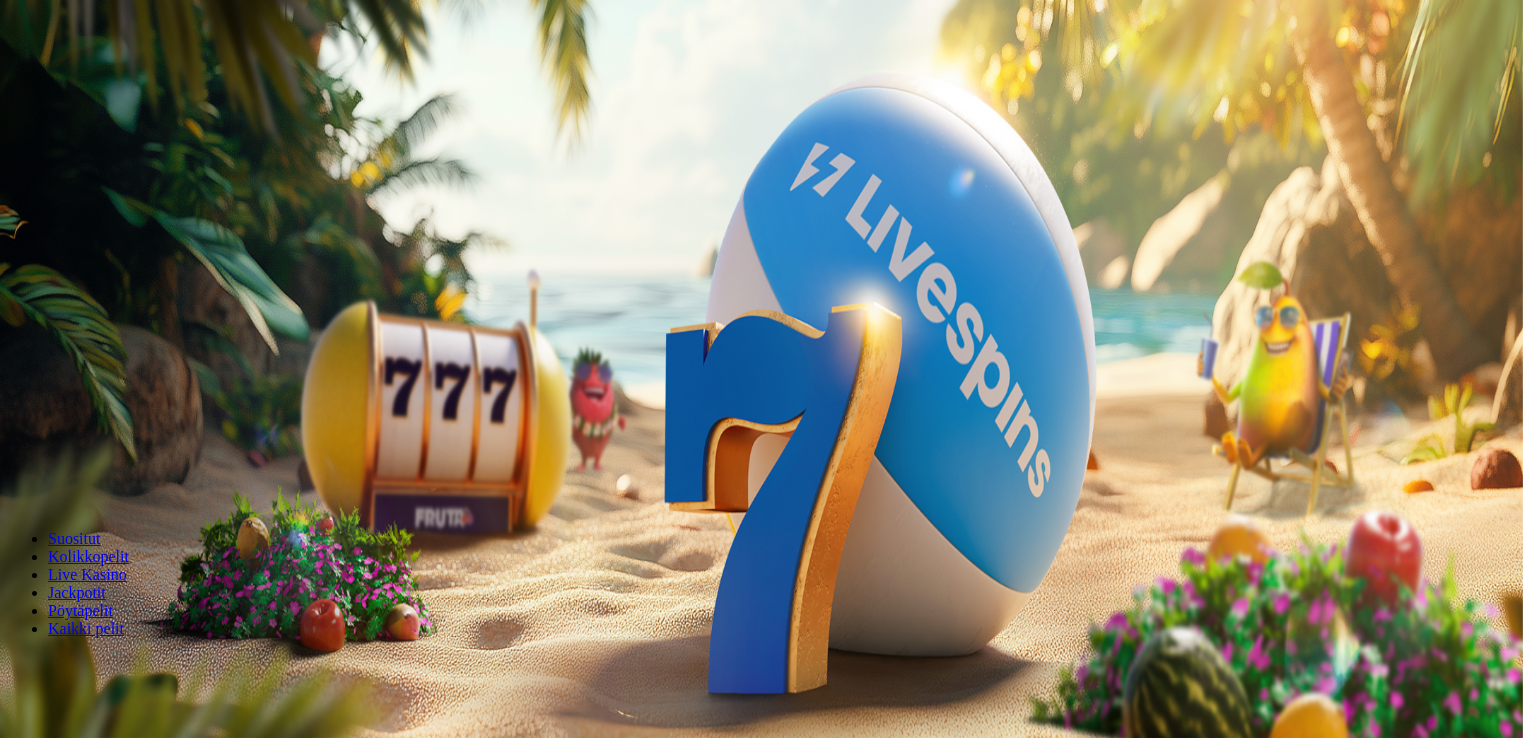 type on "**" 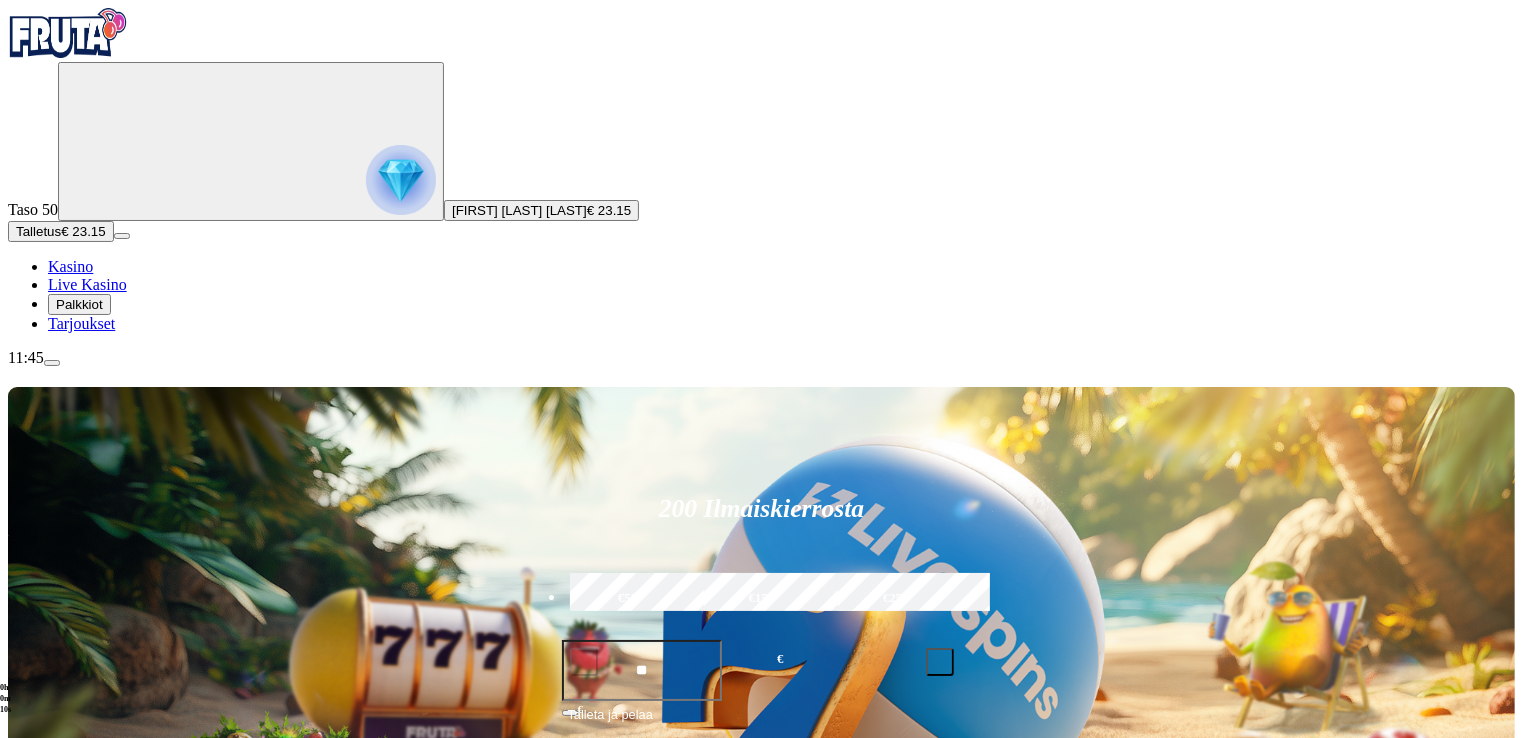 click on "Pelaa nyt" at bounding box center [77, 1197] 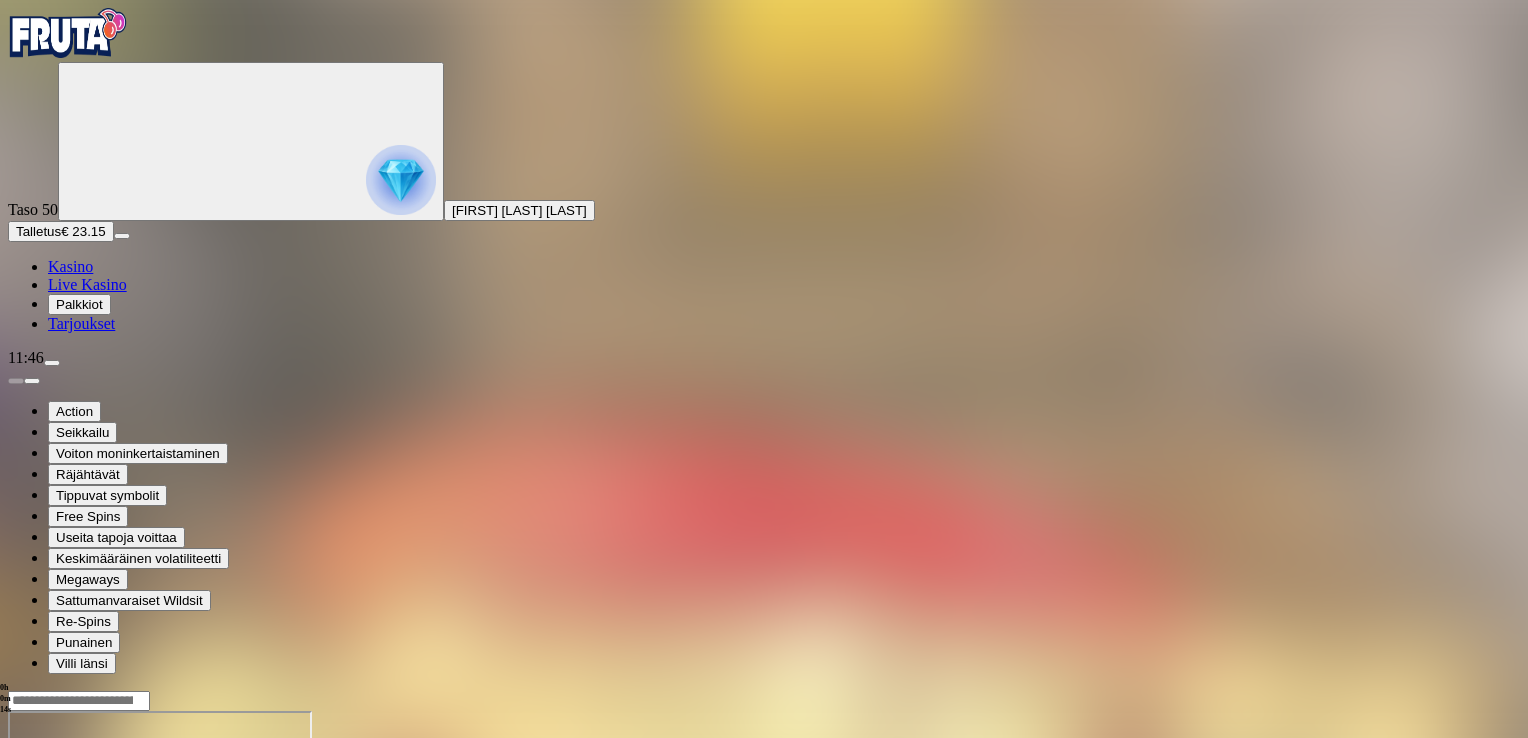 click at bounding box center [48, 883] 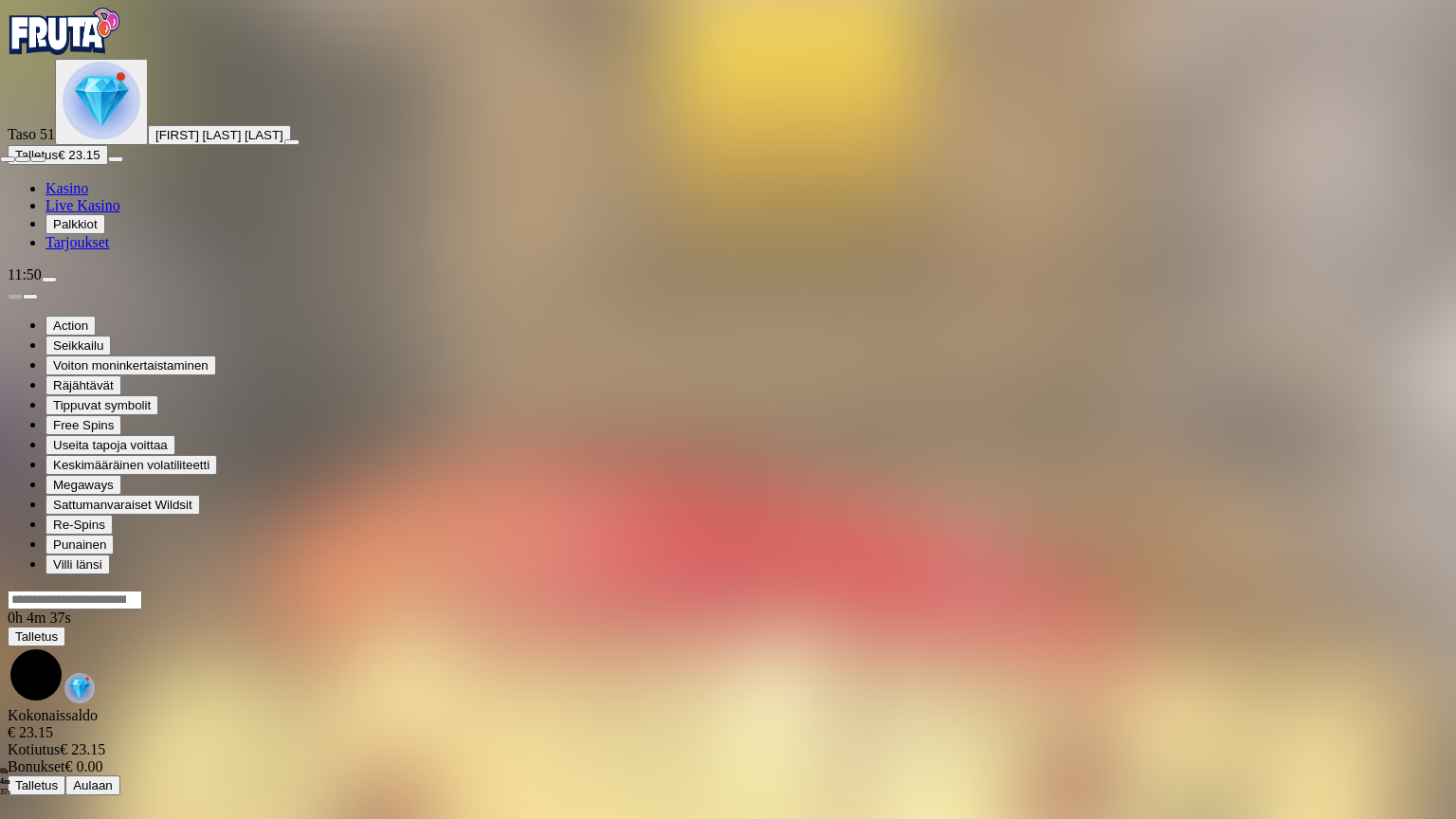 click at bounding box center [8, 159] 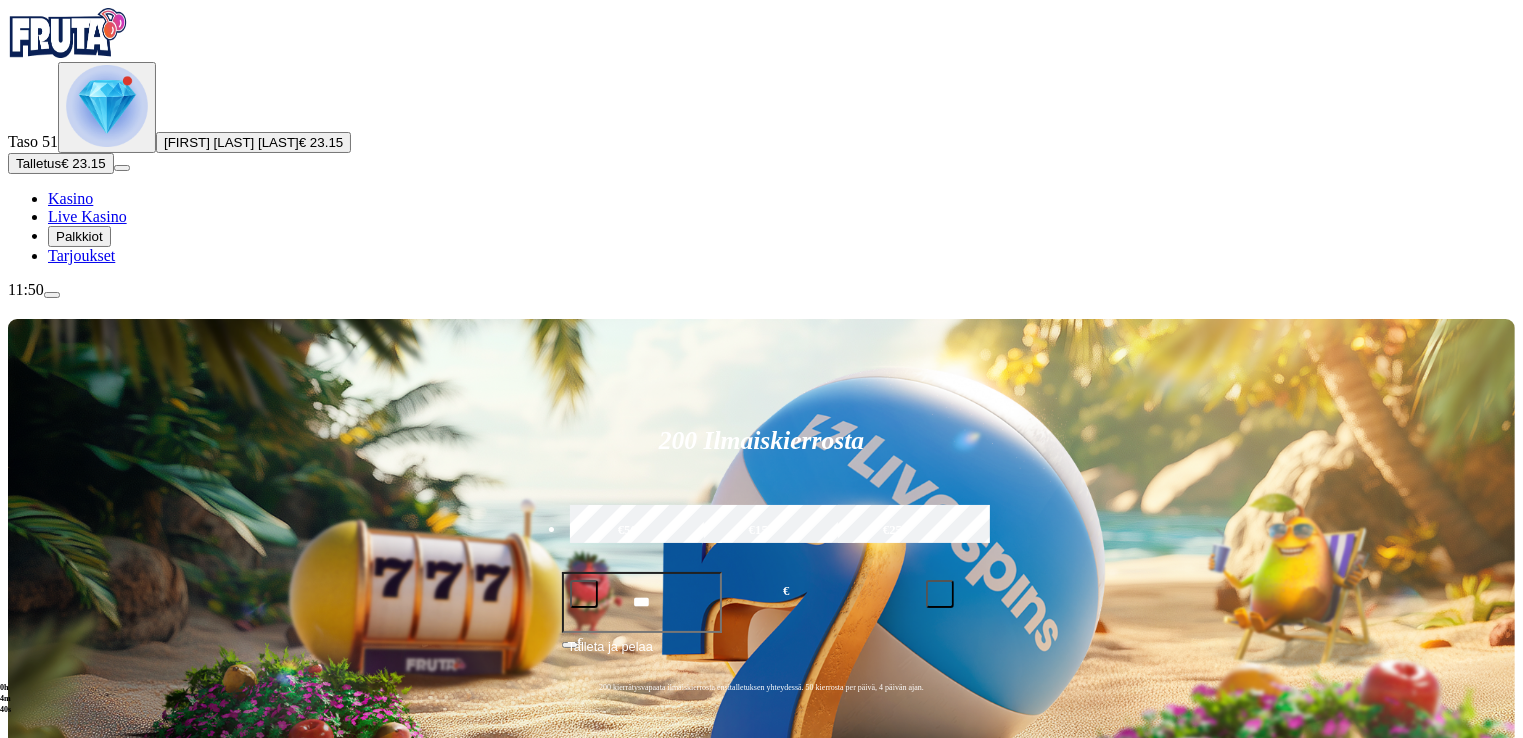 click at bounding box center [52, 295] 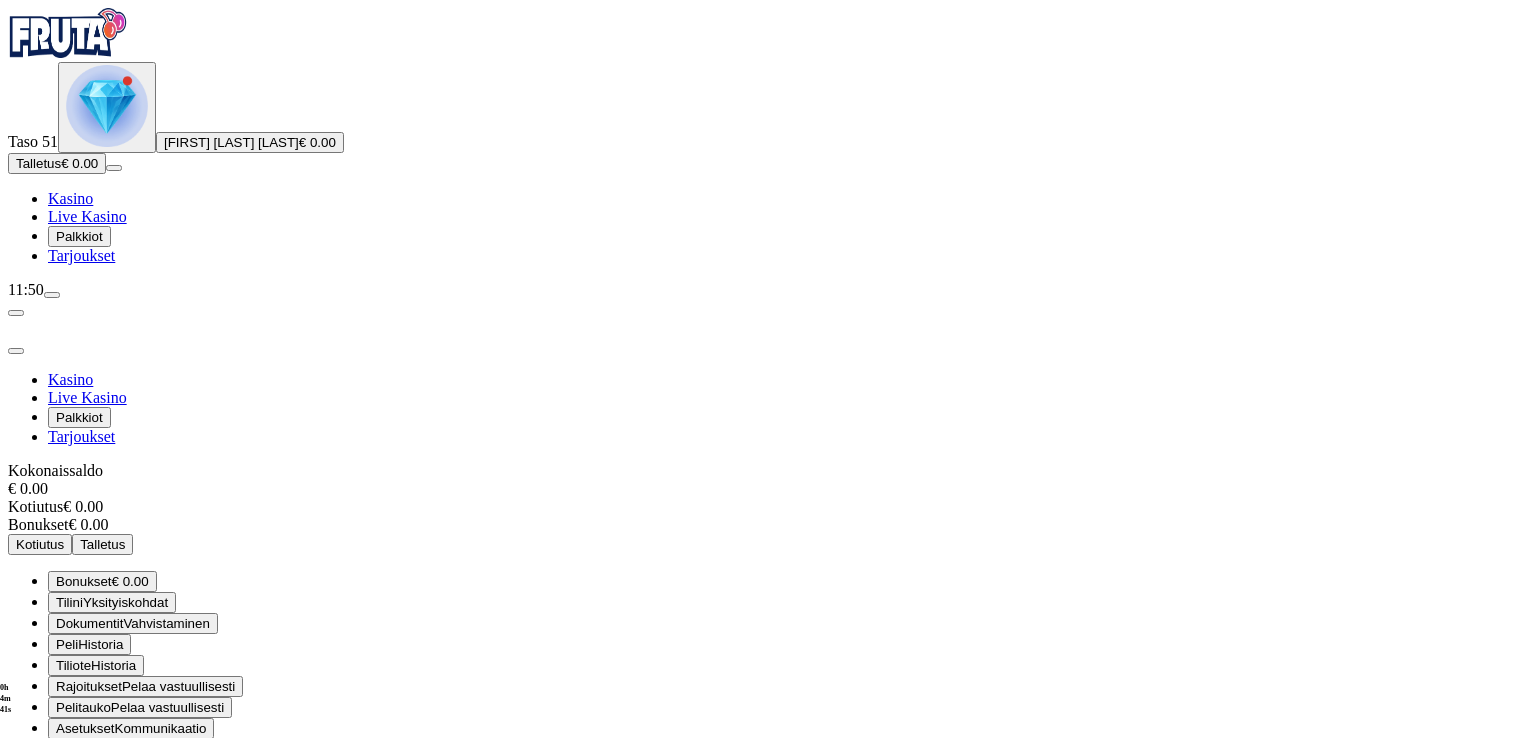 click on "Kirjaudu ulos" at bounding box center [54, 786] 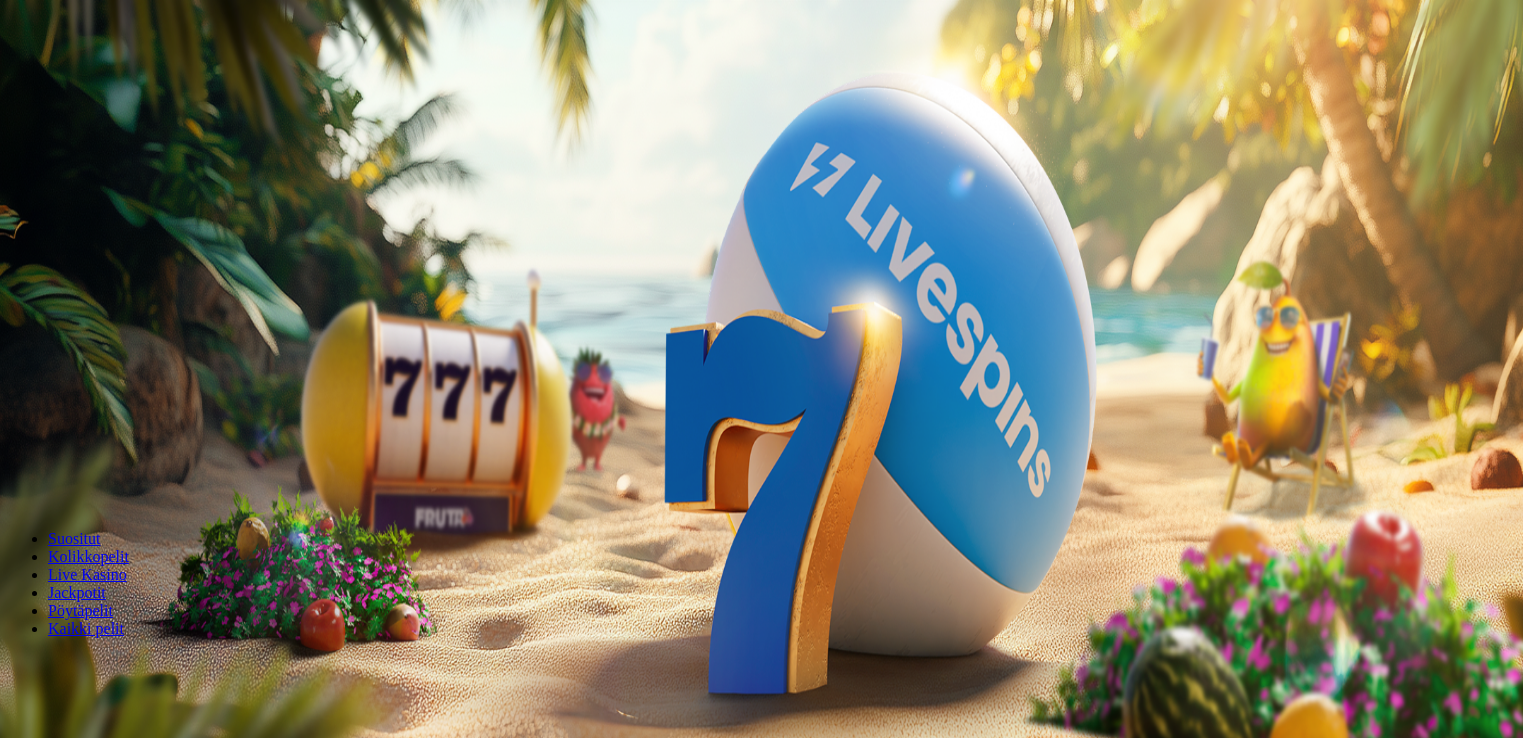 scroll, scrollTop: 0, scrollLeft: 0, axis: both 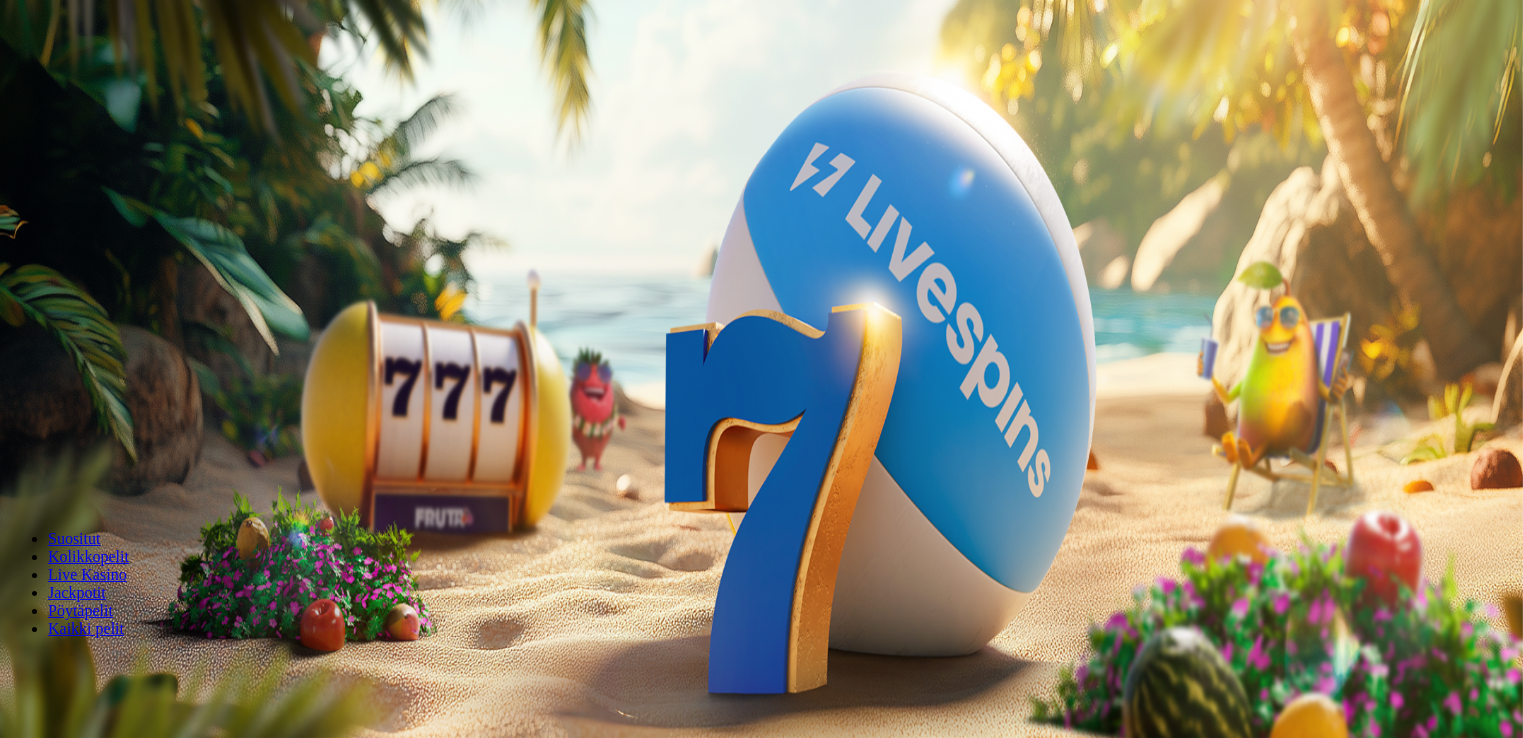 click on "***" at bounding box center [79, 429] 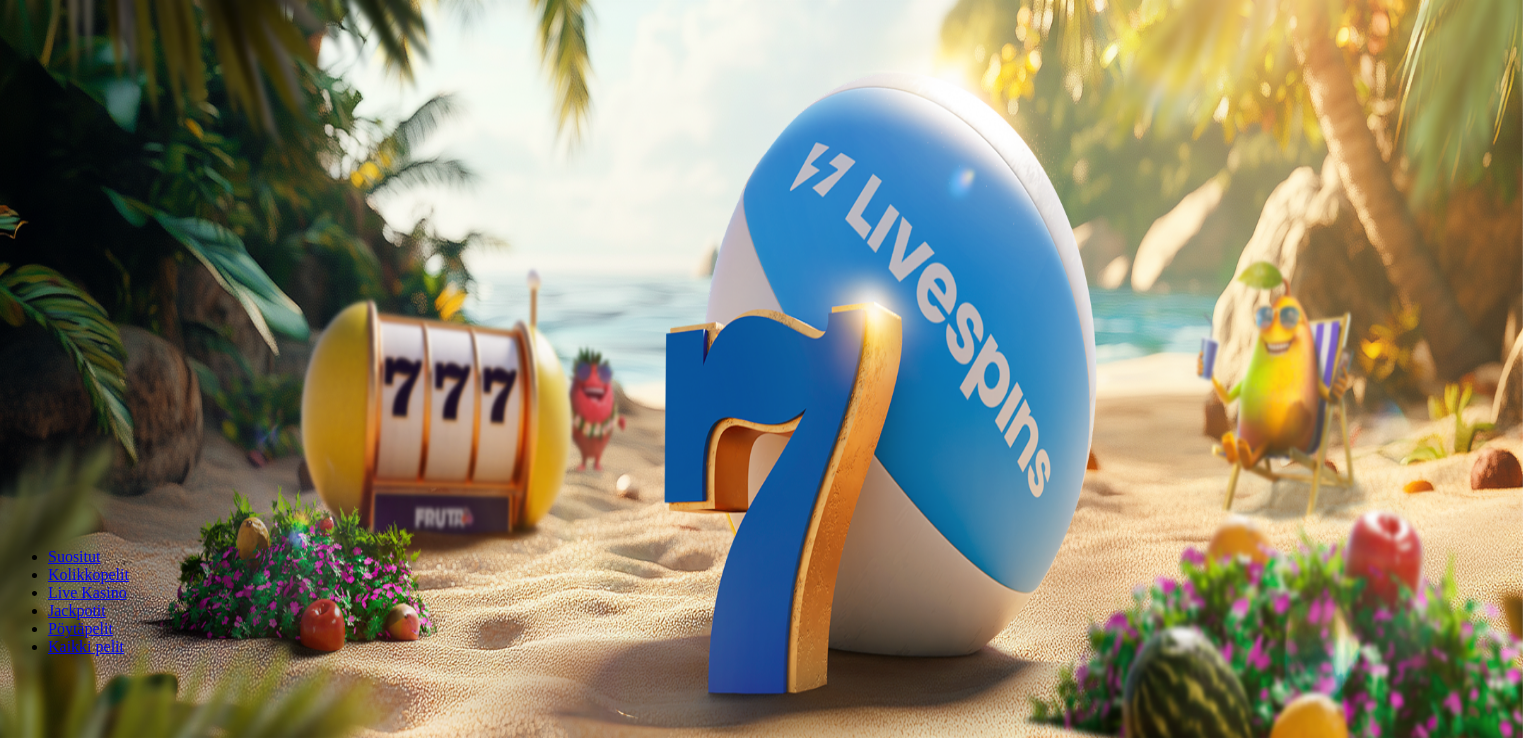 type on "*" 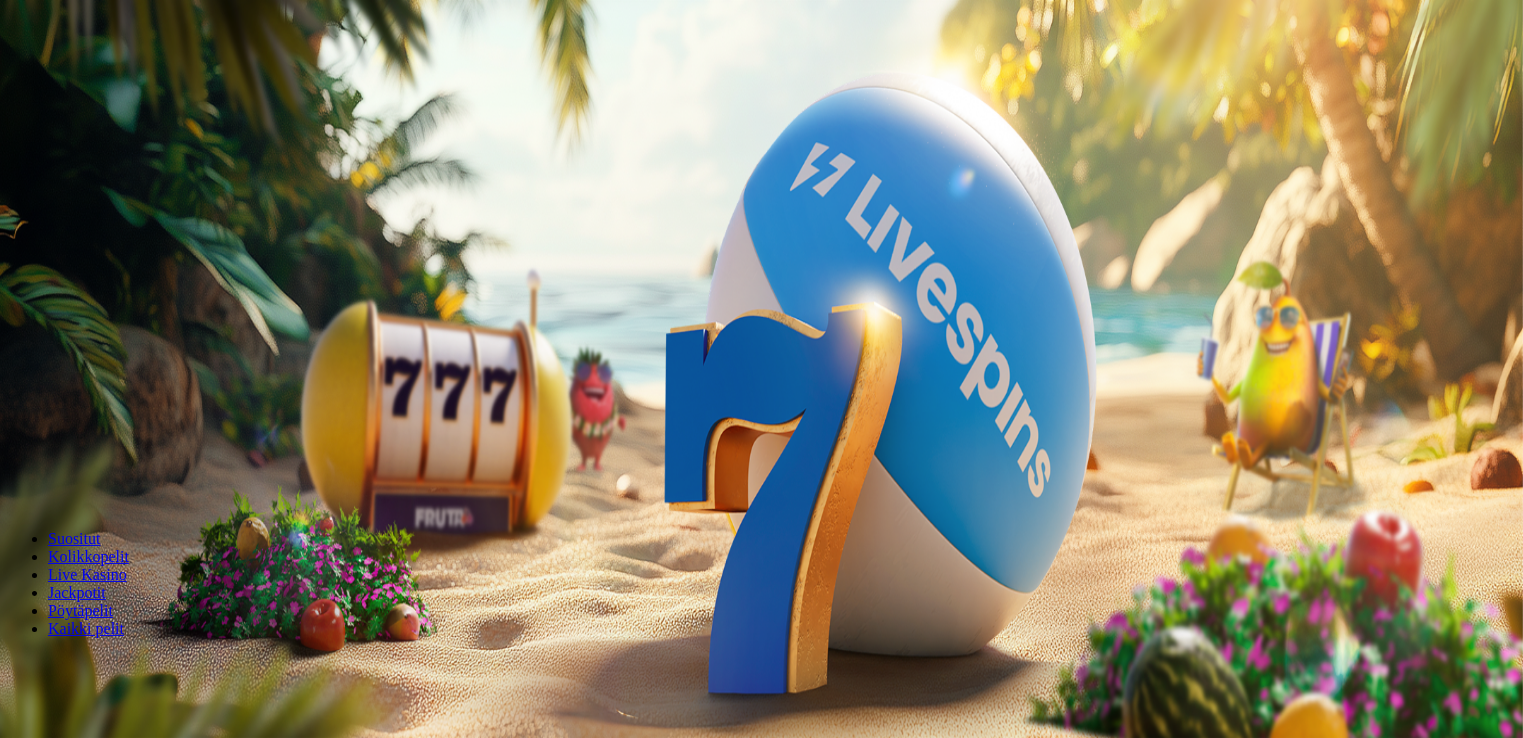 type on "**" 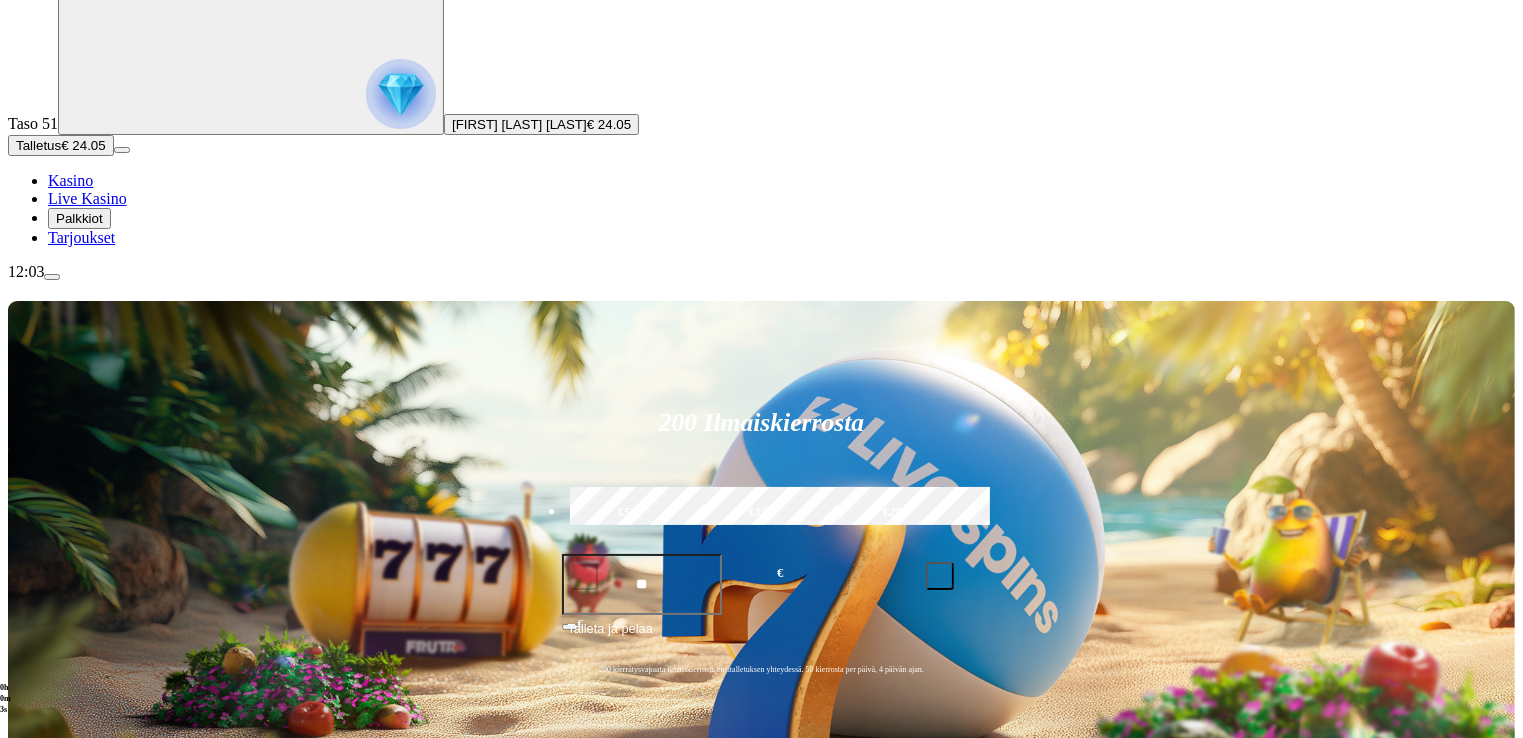 scroll, scrollTop: 300, scrollLeft: 0, axis: vertical 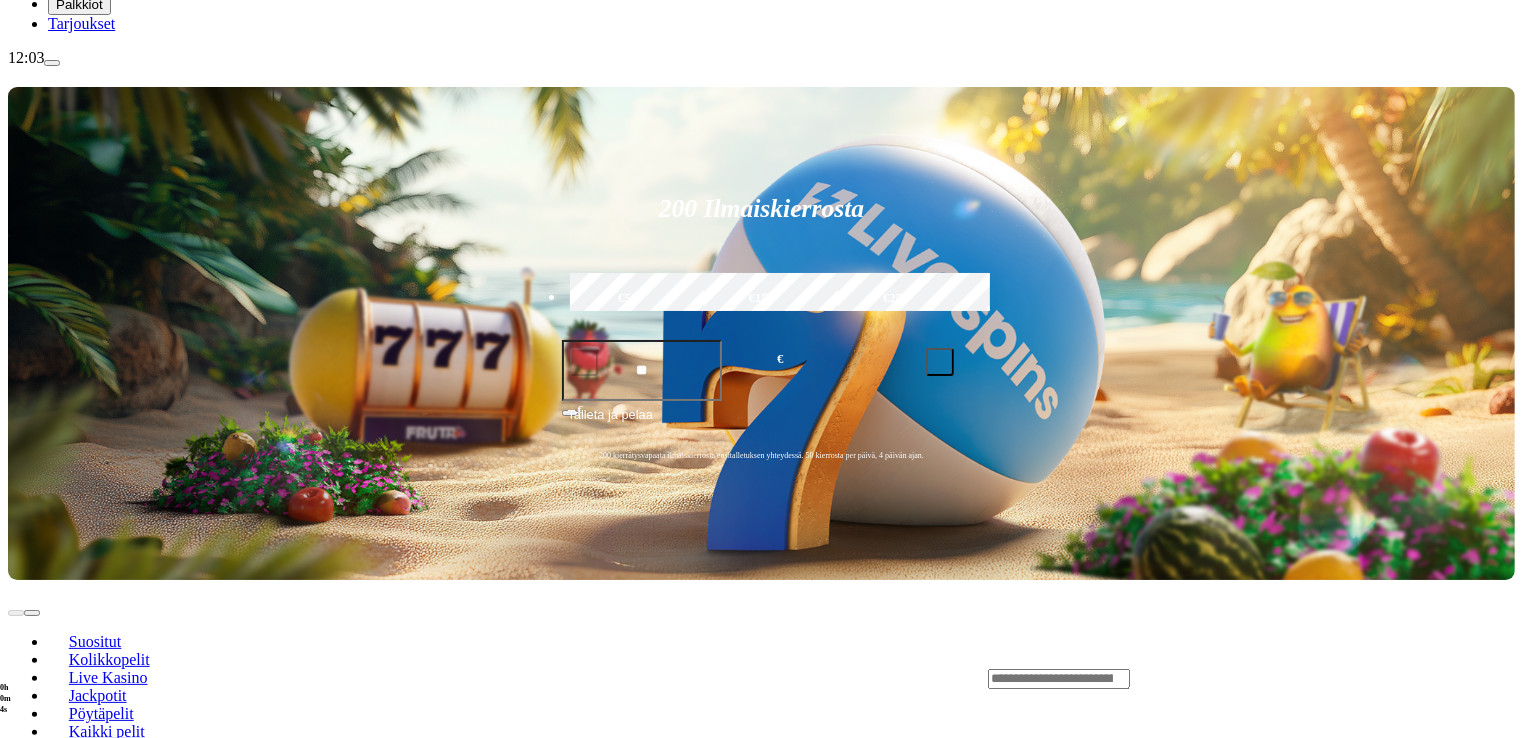 click on "Pelaa nyt" at bounding box center (77, 897) 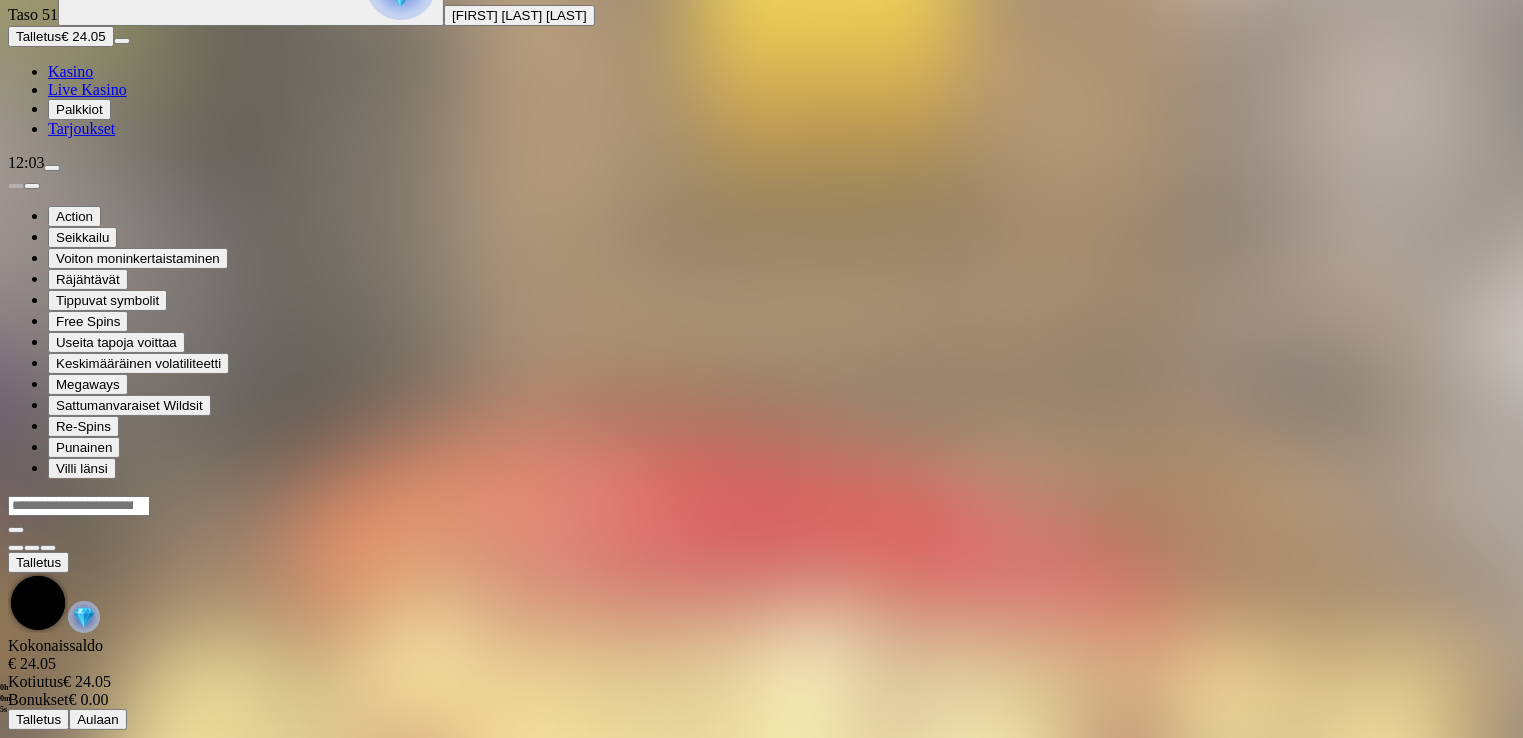 scroll, scrollTop: 0, scrollLeft: 0, axis: both 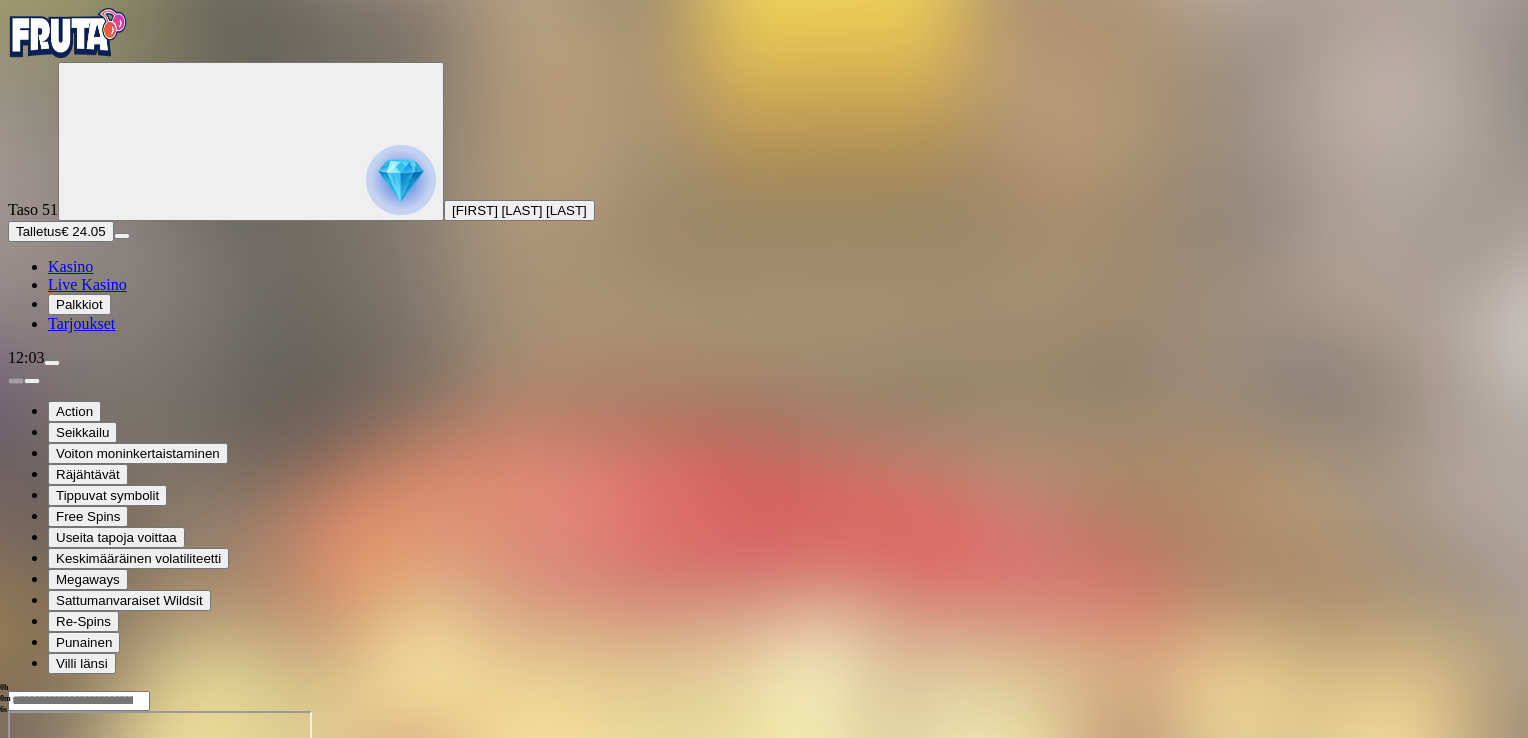 click at bounding box center (48, 883) 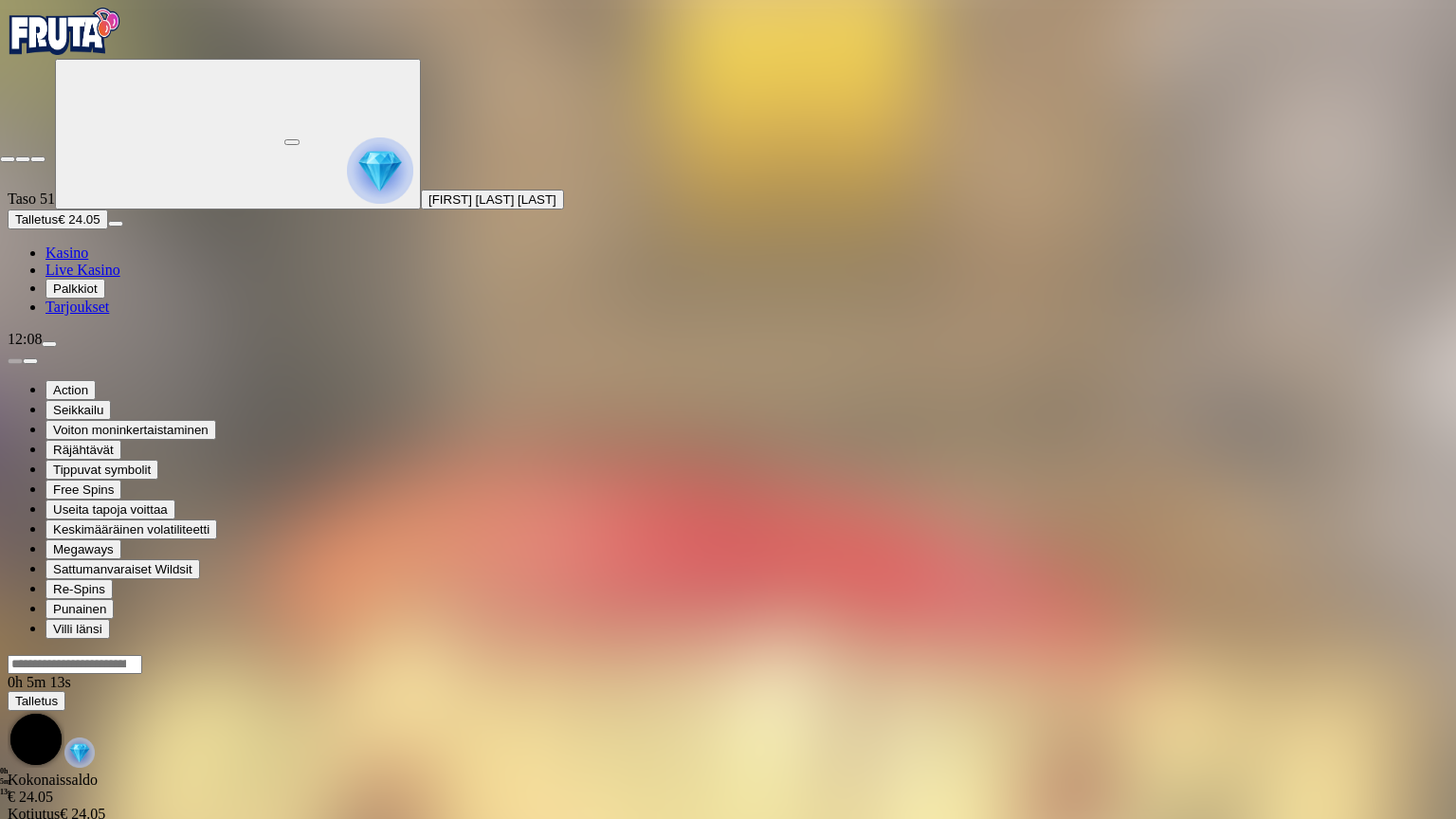 click at bounding box center (8, 159) 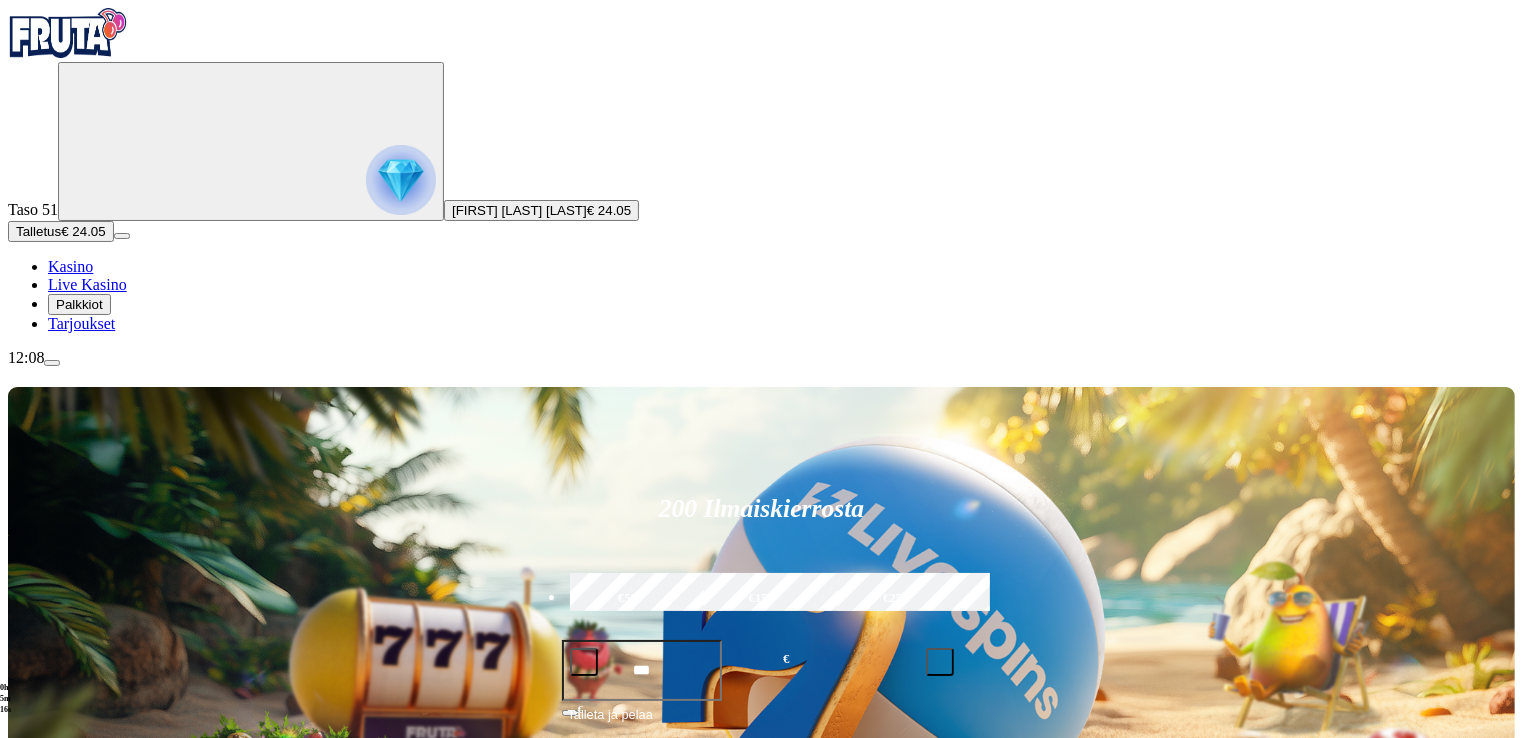 click at bounding box center [52, 363] 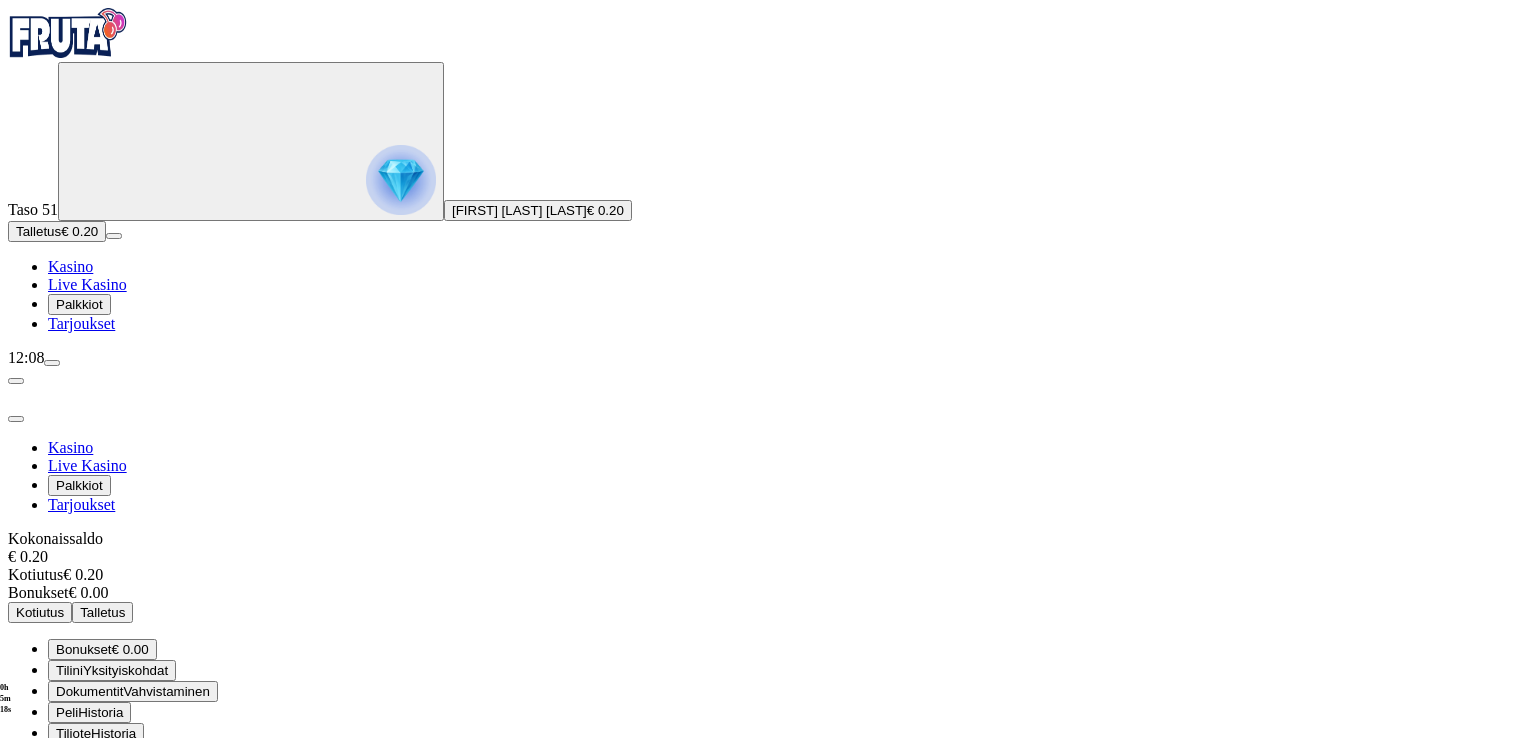 click on "Kirjaudu ulos" at bounding box center [54, 854] 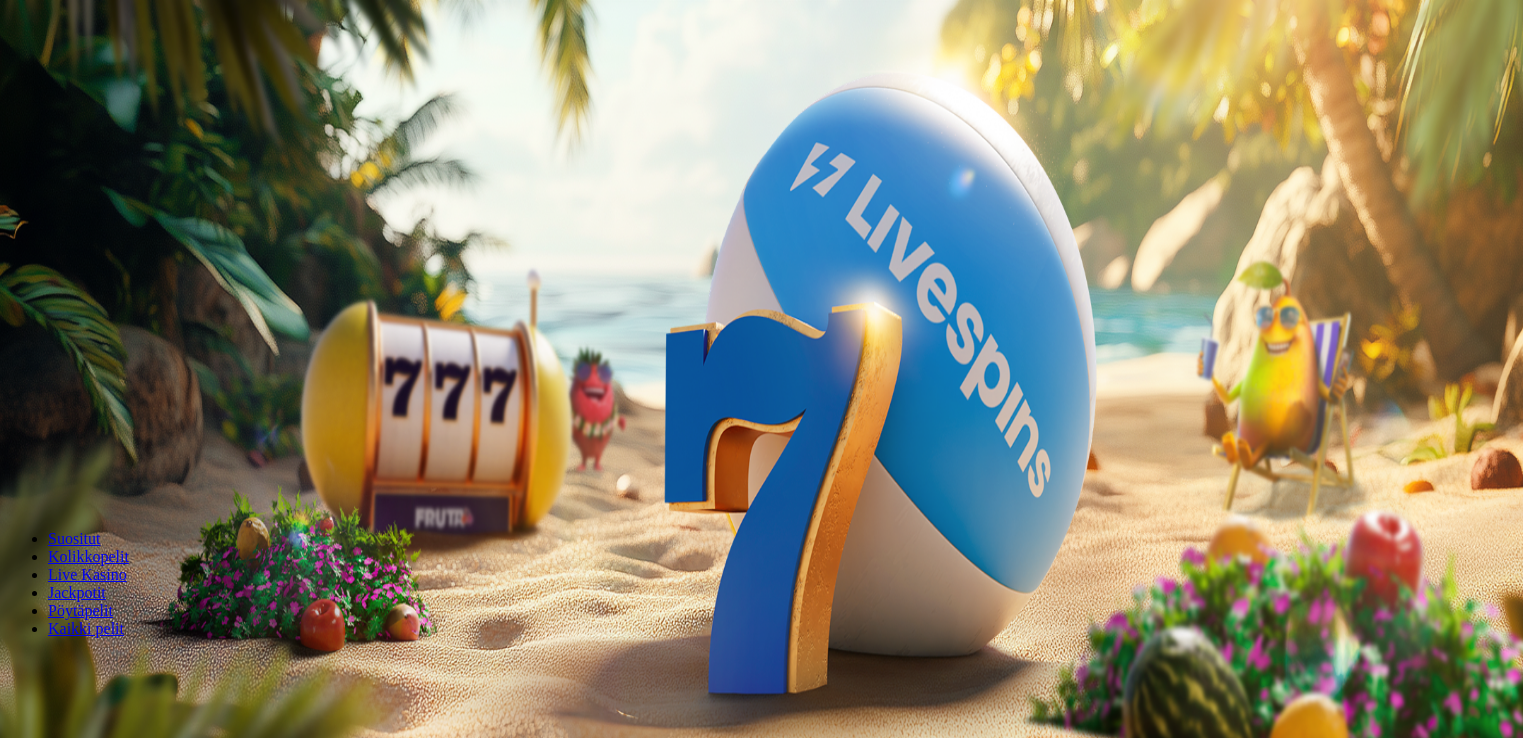 scroll, scrollTop: 0, scrollLeft: 0, axis: both 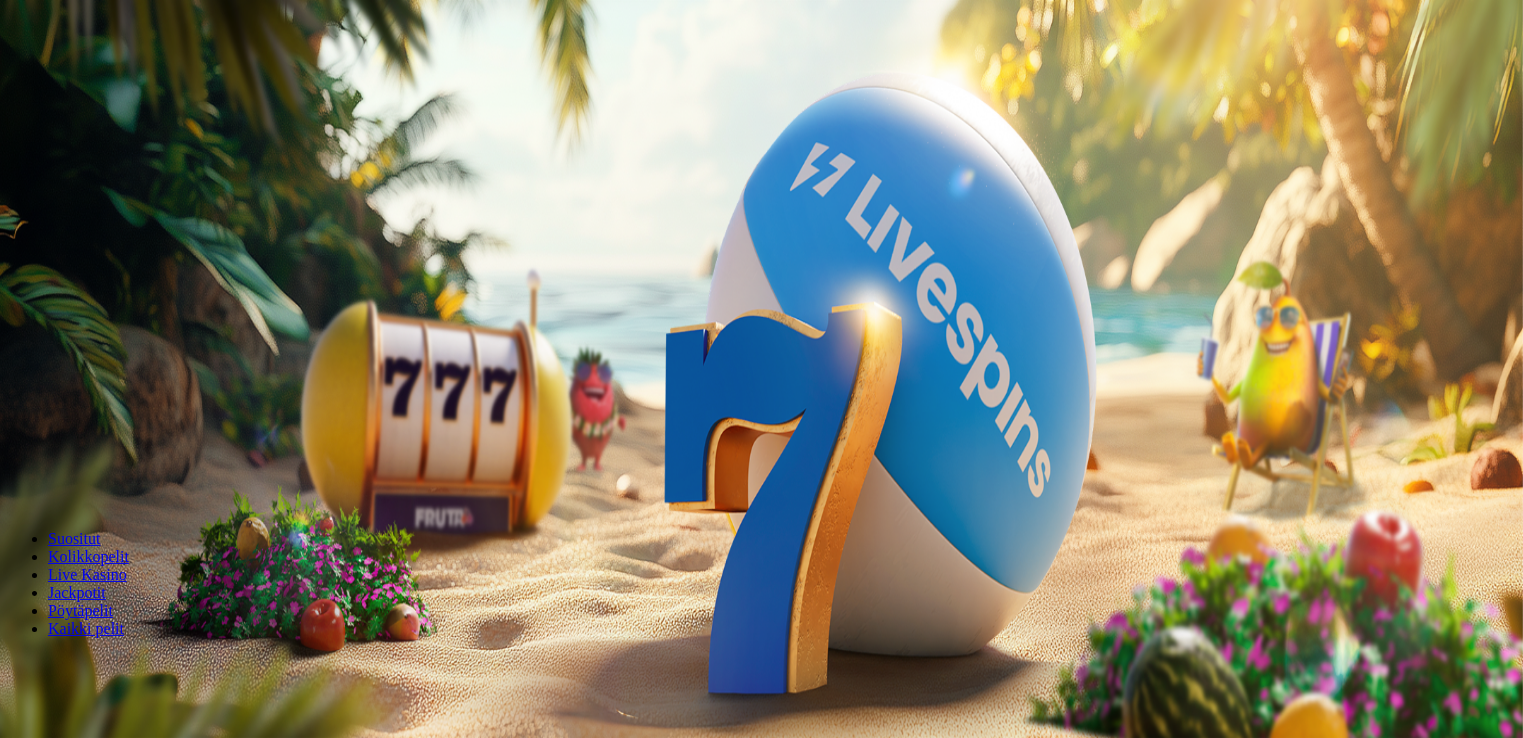 click on "***" at bounding box center (79, 429) 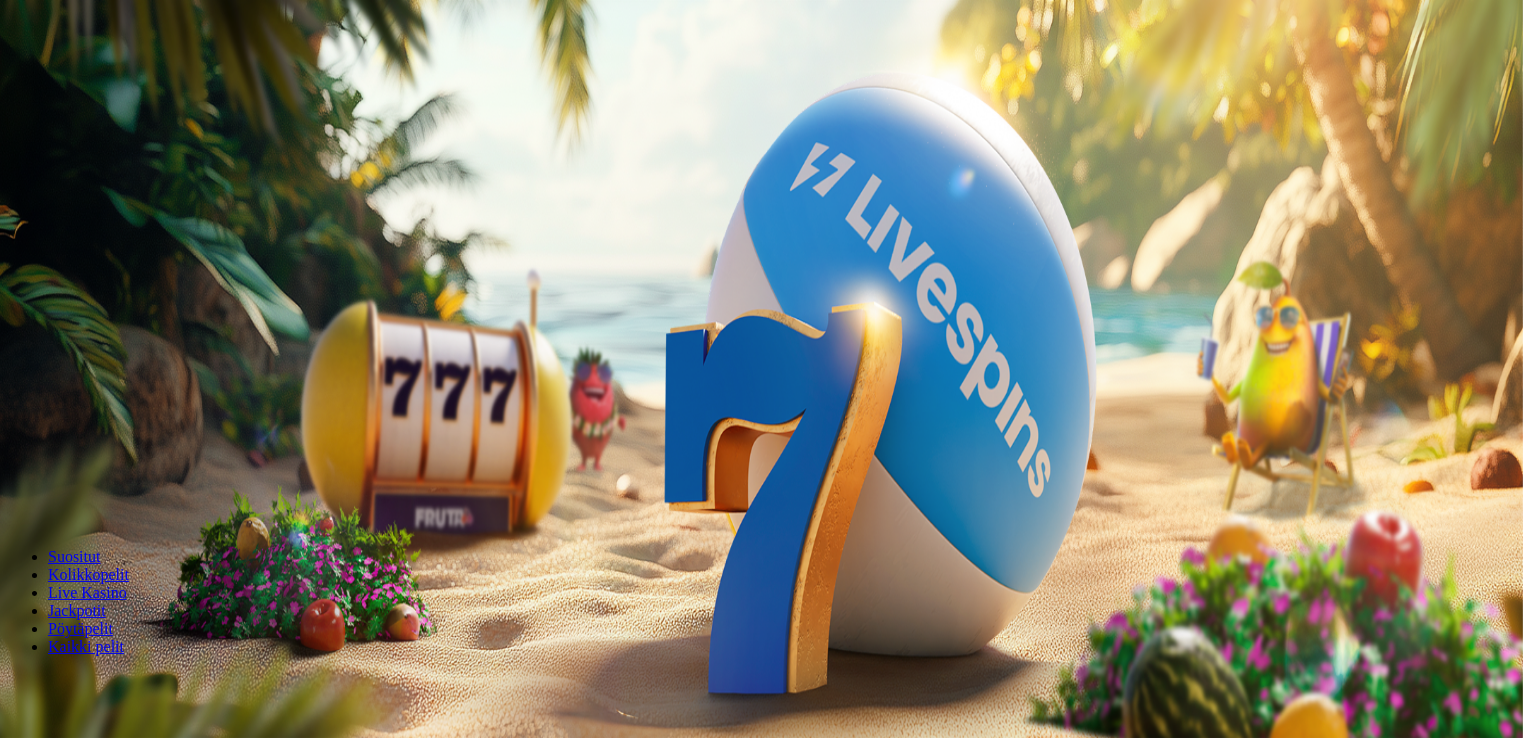 type on "*" 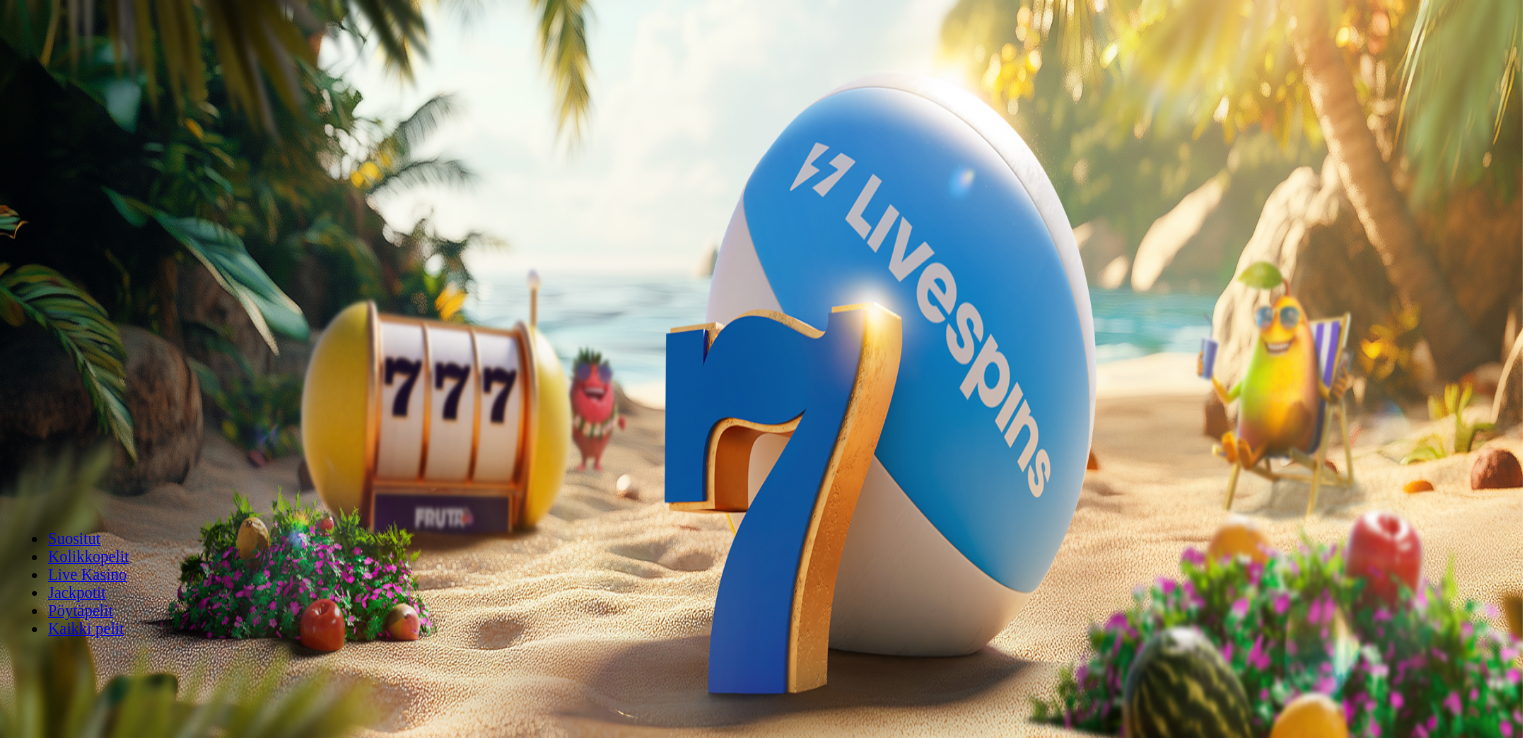 type on "**" 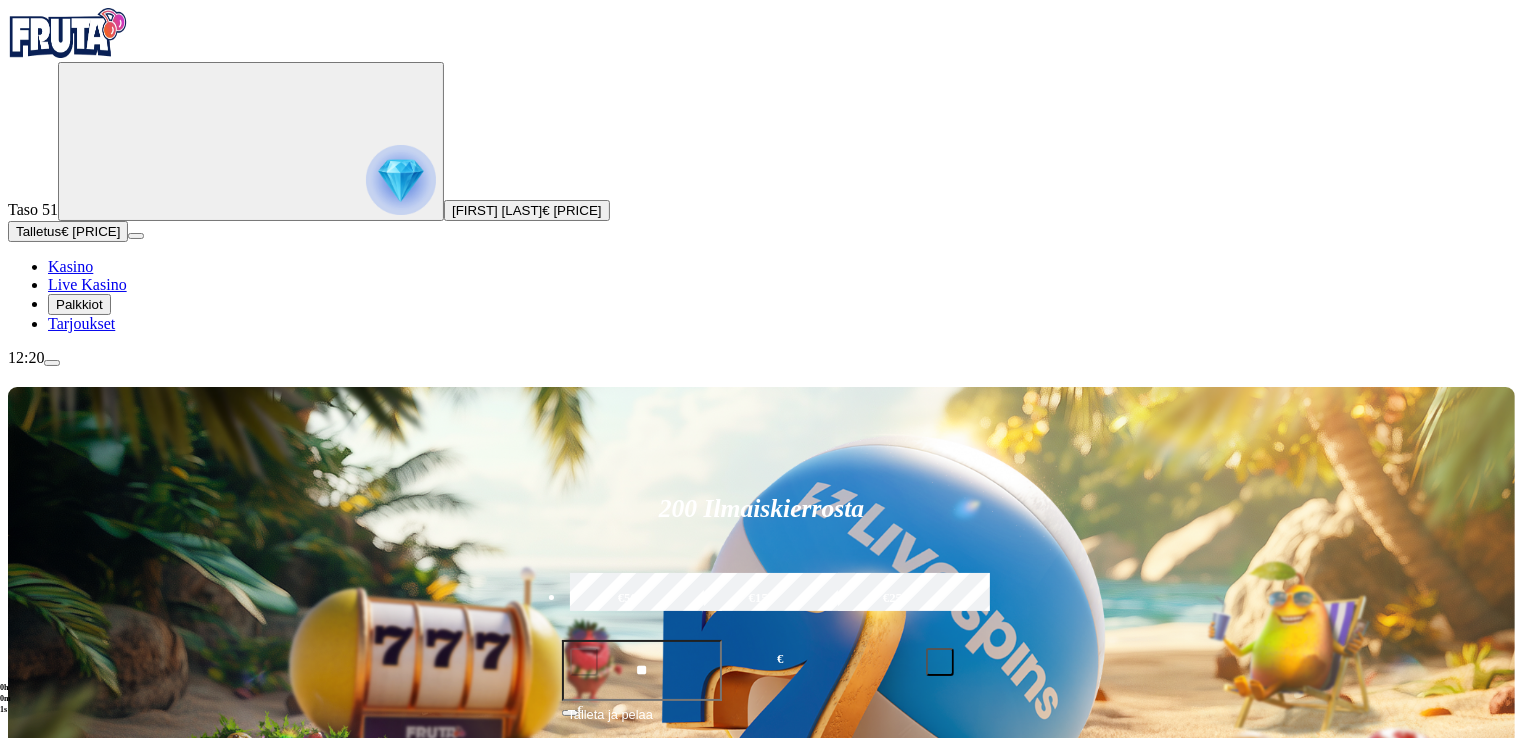 click on "Pelaa nyt" at bounding box center (77, 1197) 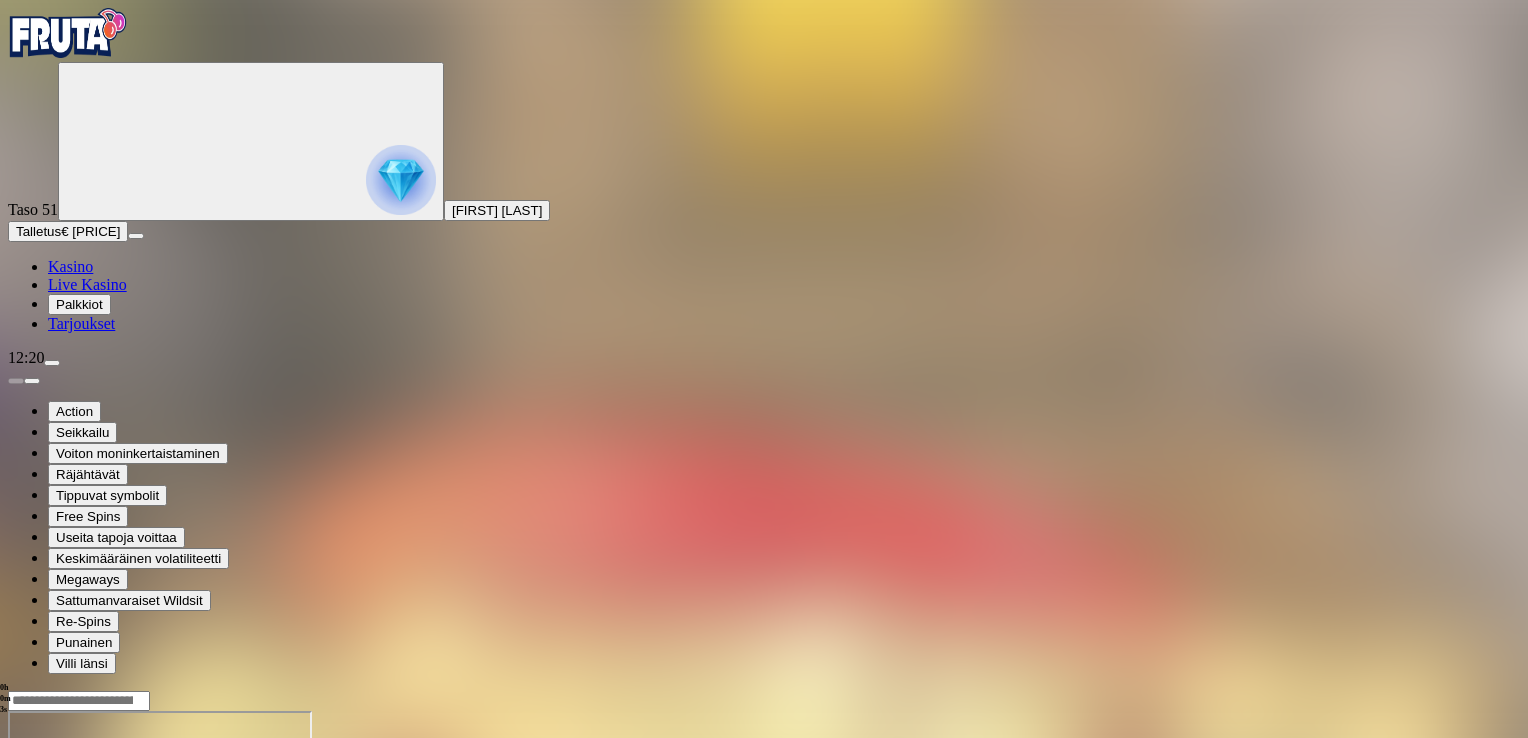 click at bounding box center [48, 883] 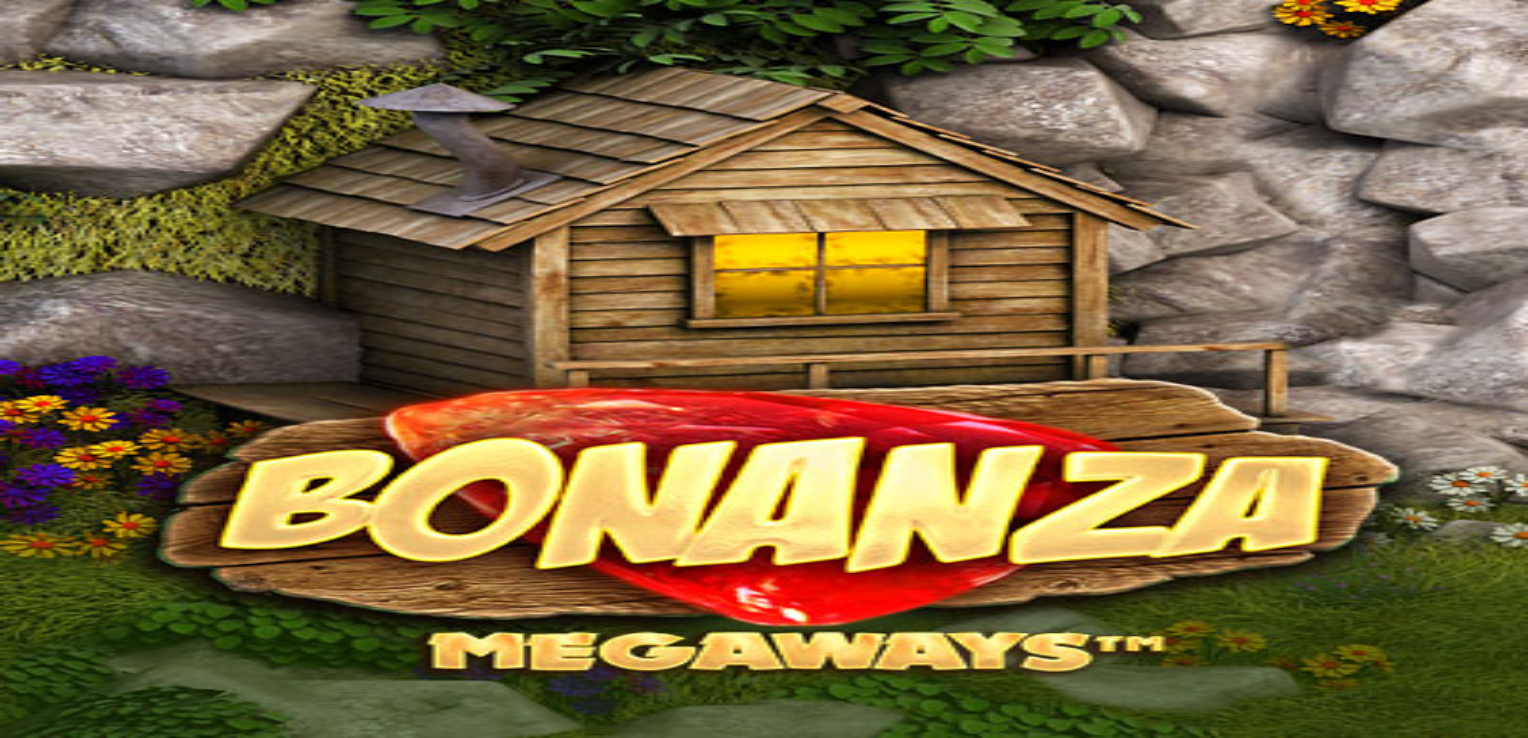 scroll, scrollTop: 0, scrollLeft: 0, axis: both 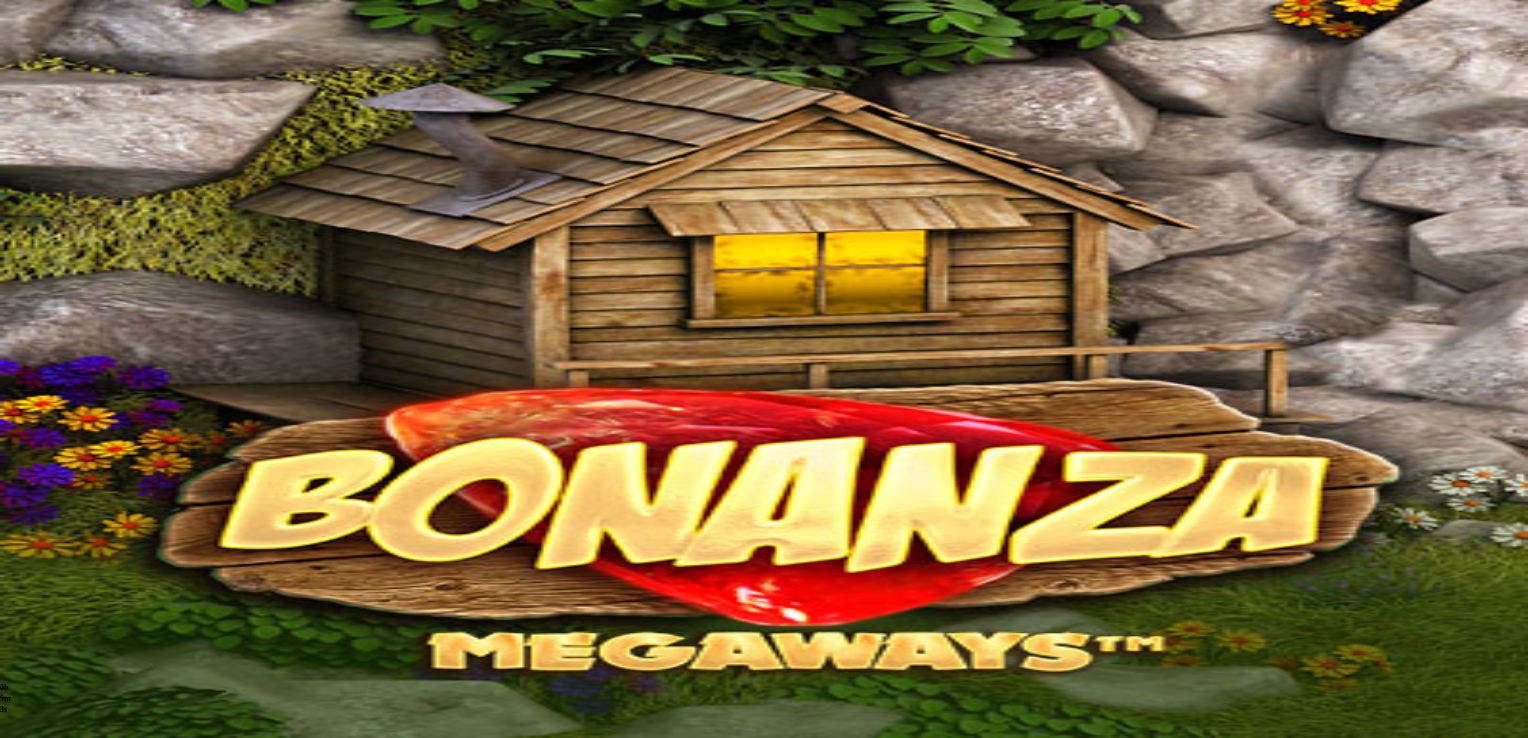 click at bounding box center [48, 883] 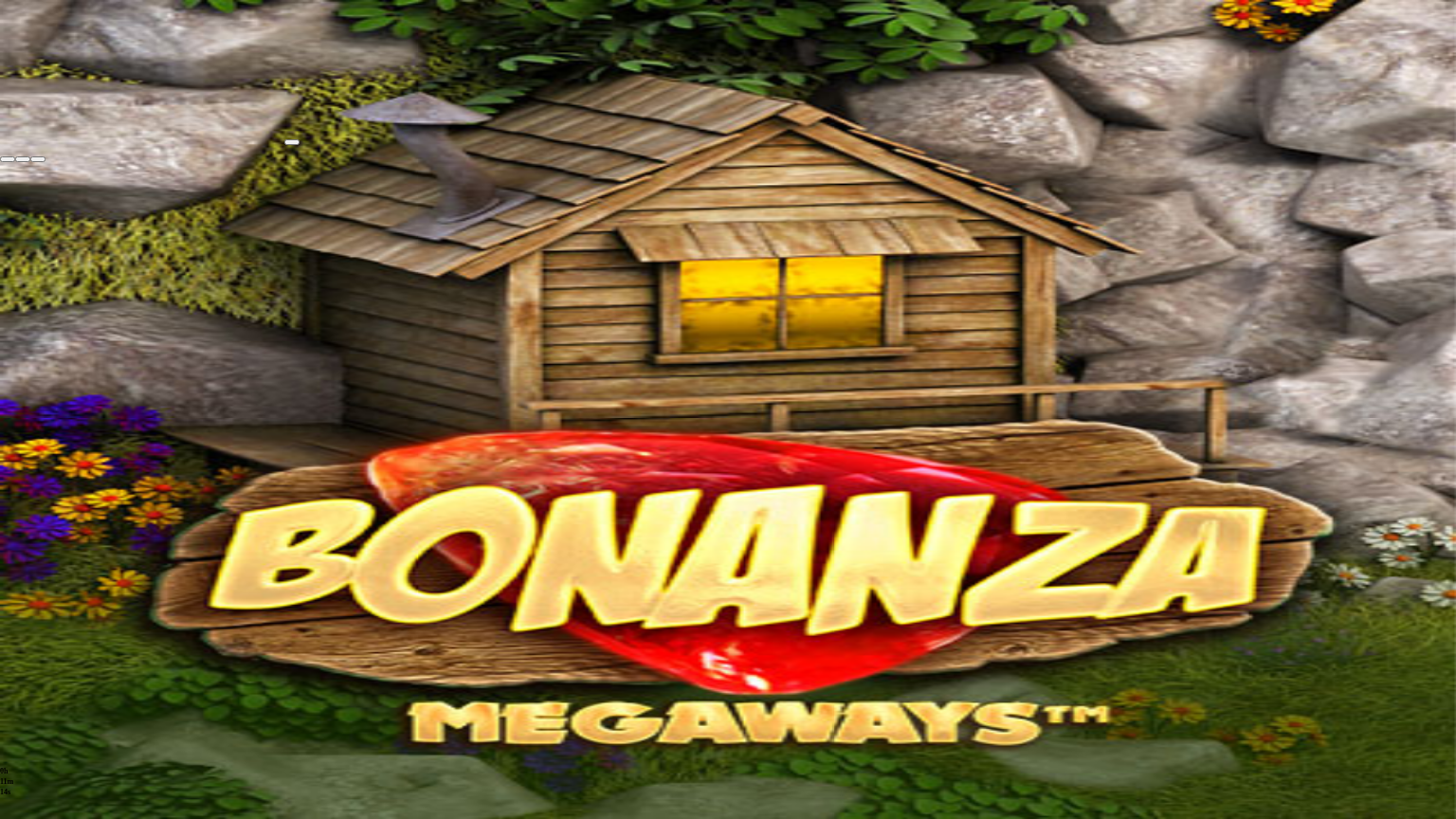click at bounding box center [8, 159] 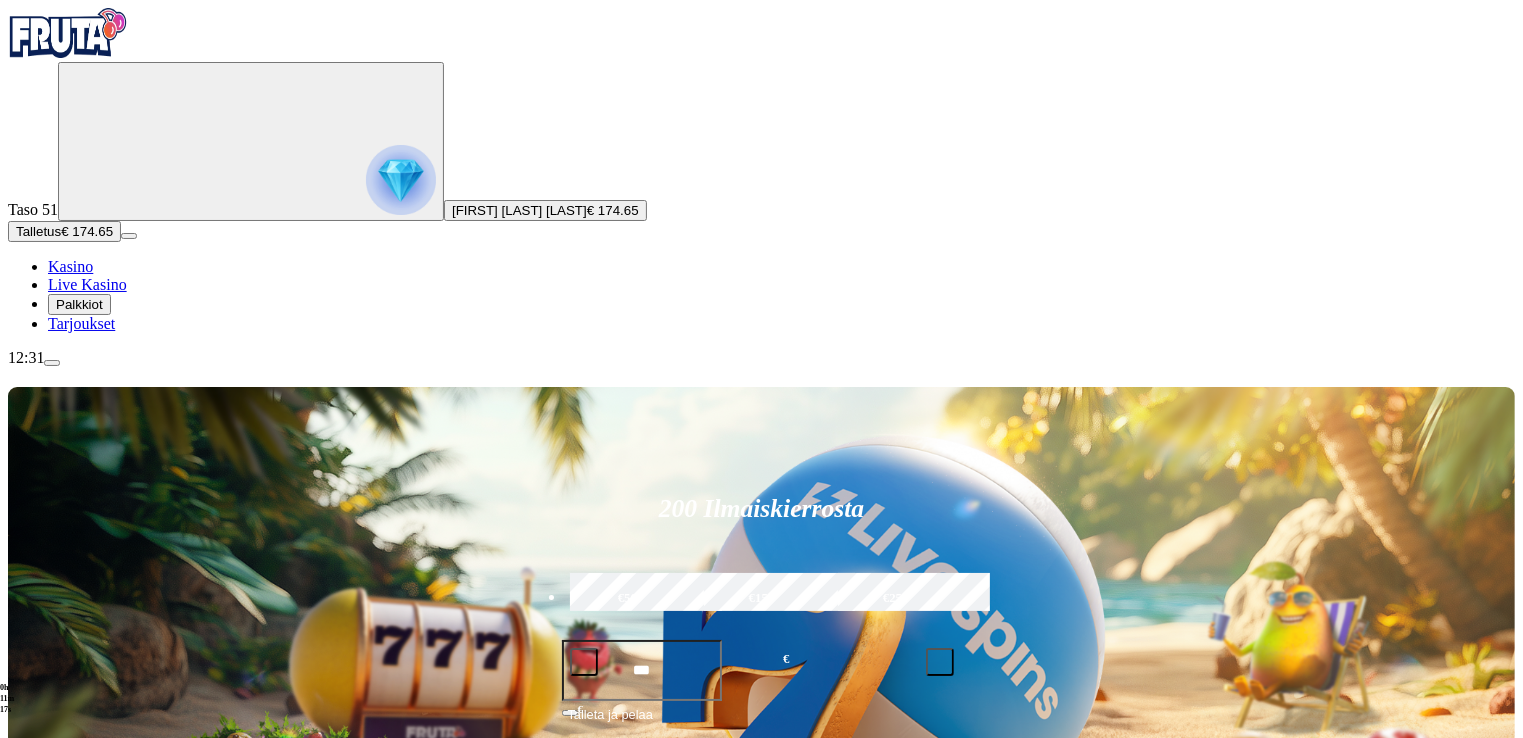 click at bounding box center (52, 363) 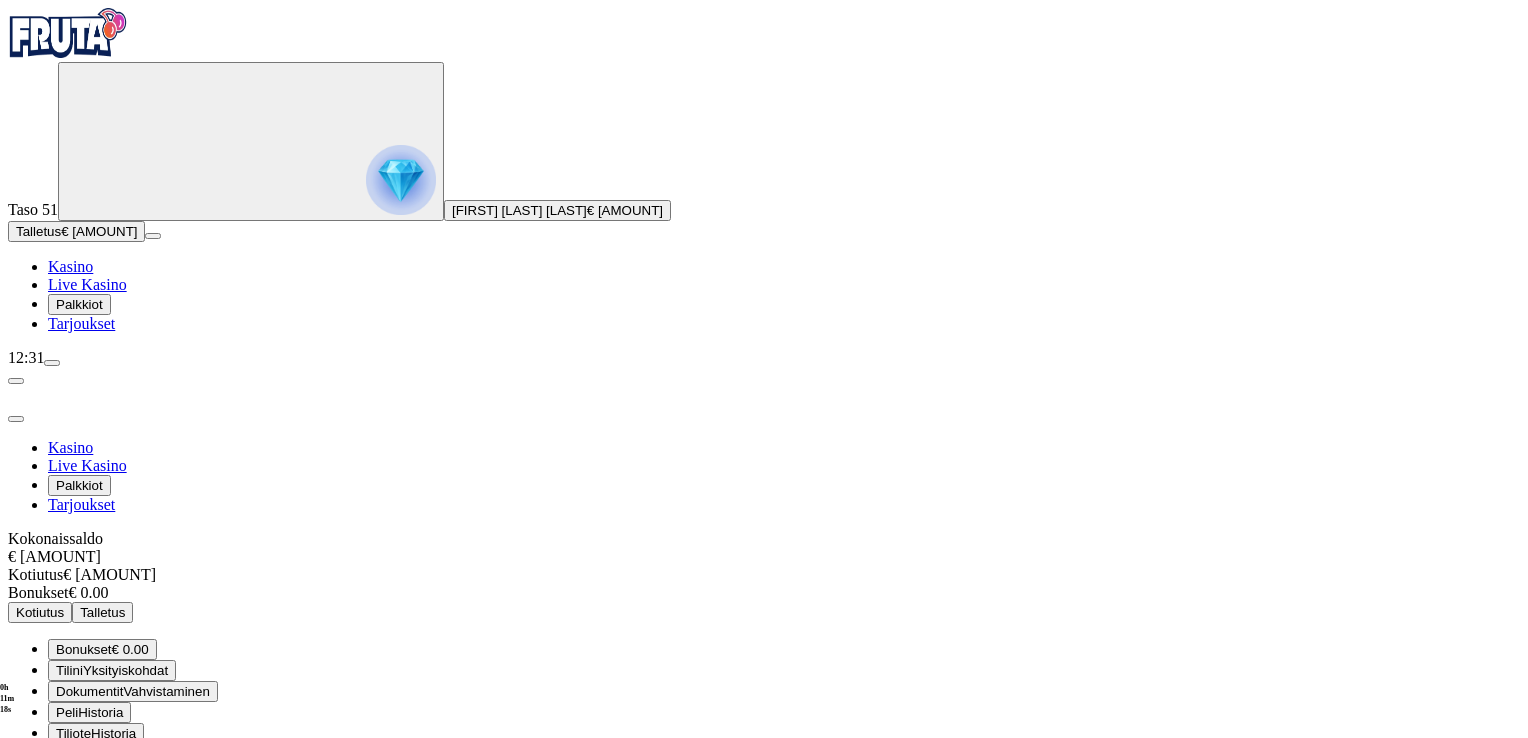 click on "Kotiutus" at bounding box center [40, 612] 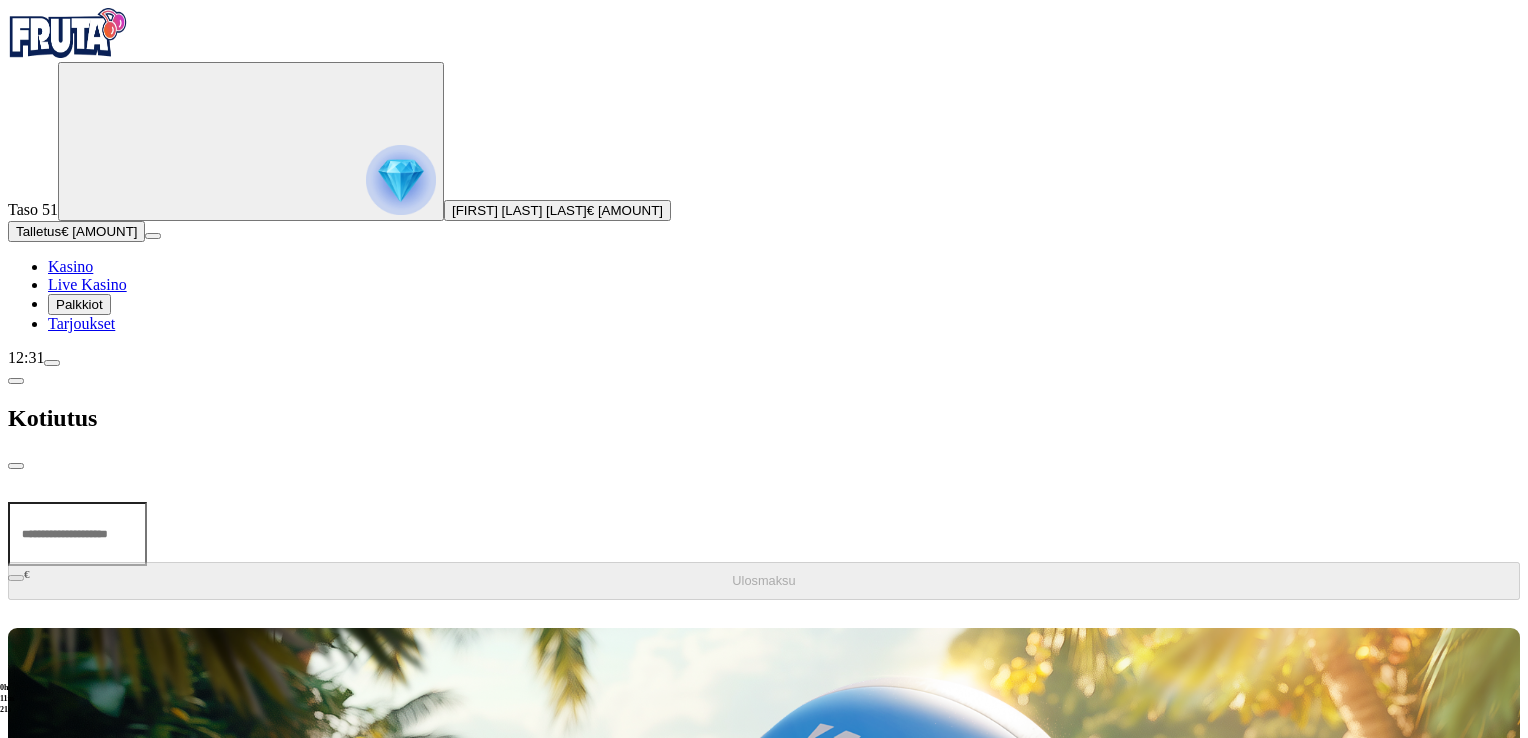 click at bounding box center (77, 534) 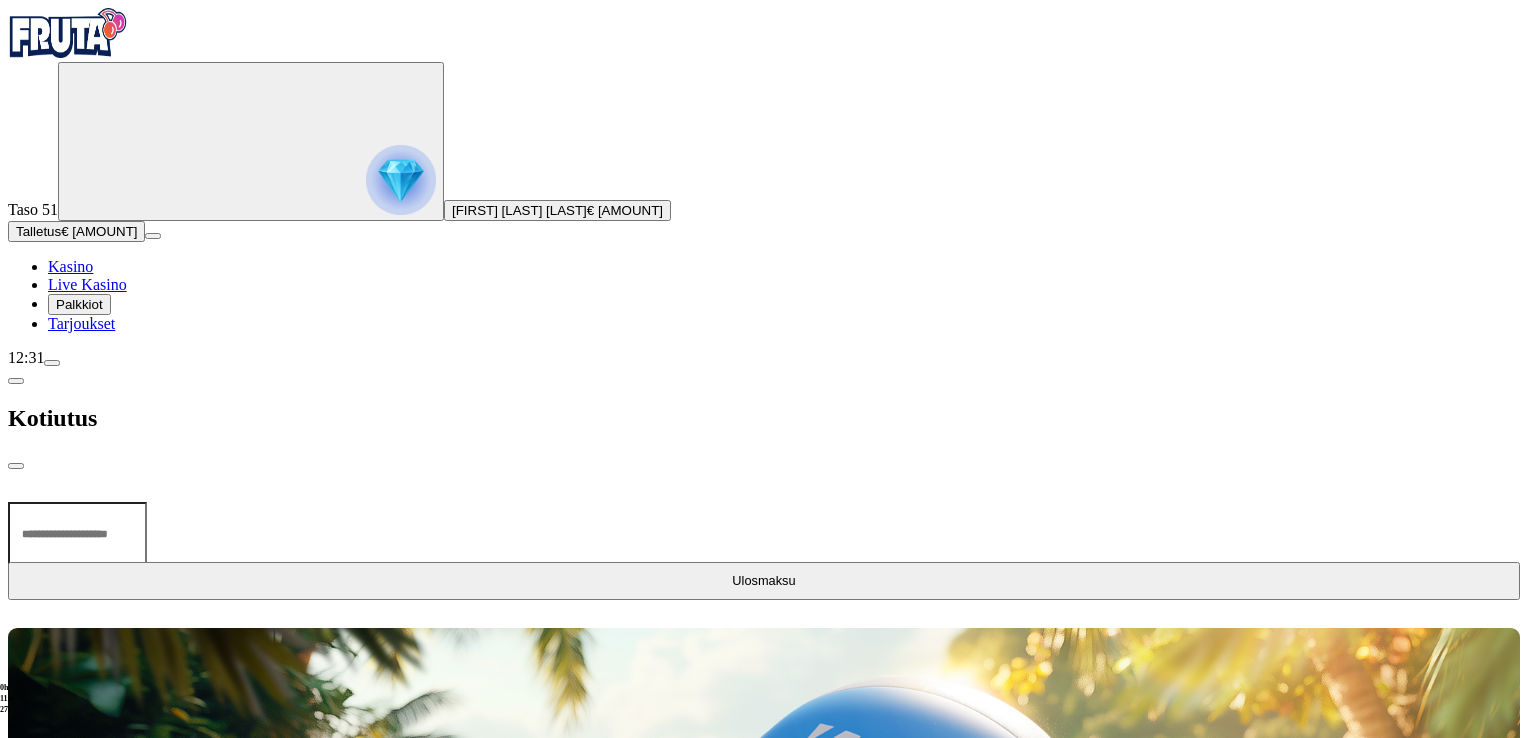 type on "***" 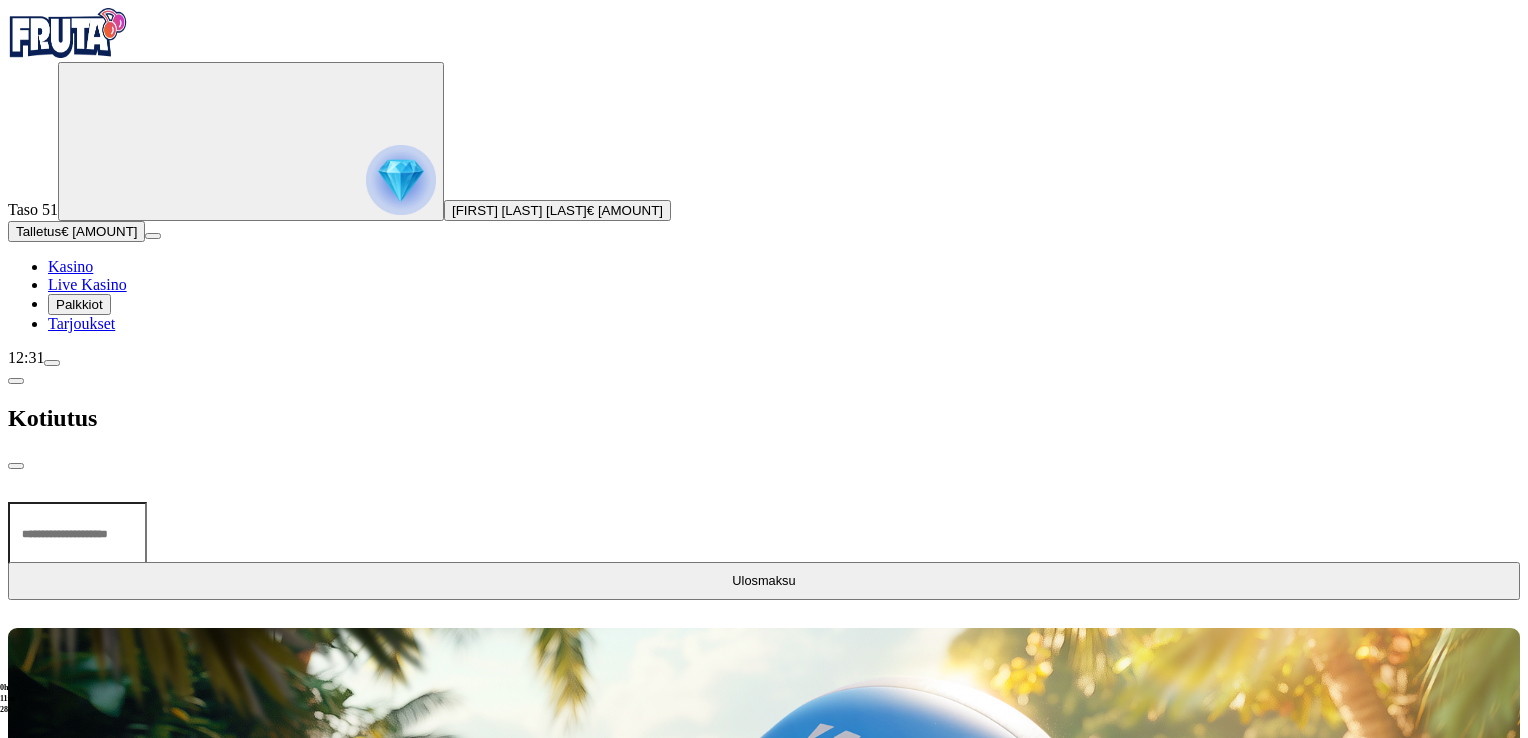type 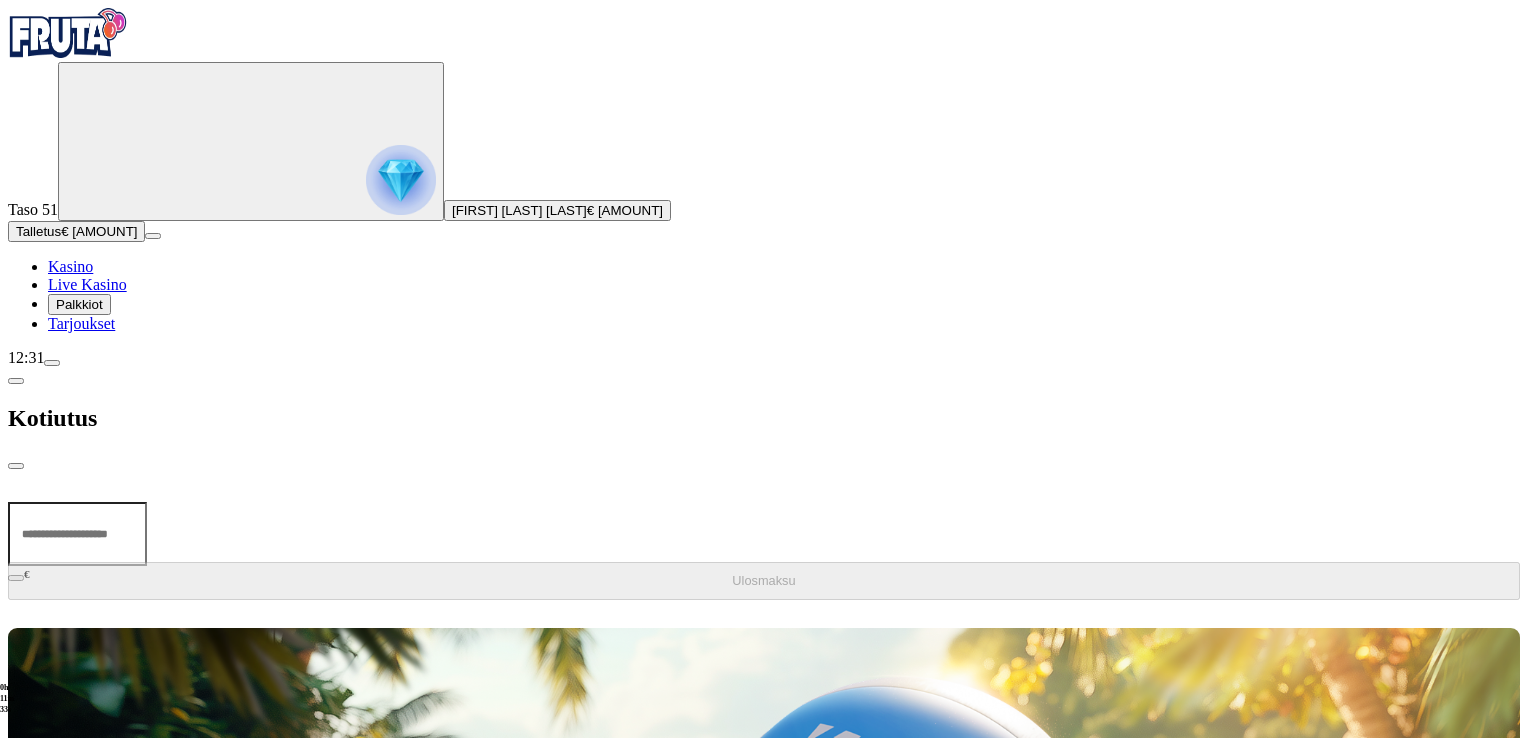 click at bounding box center [16, 466] 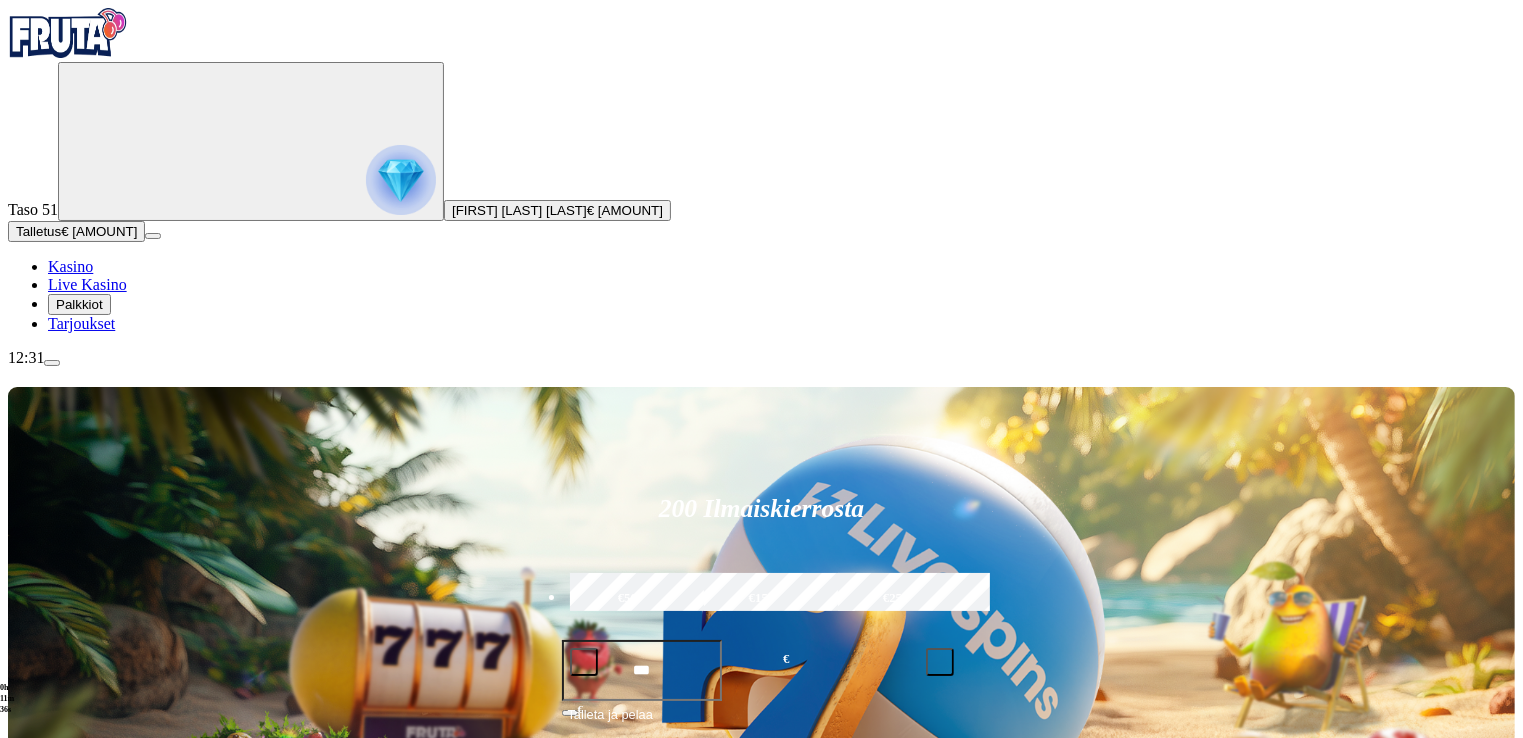 click at bounding box center [52, 363] 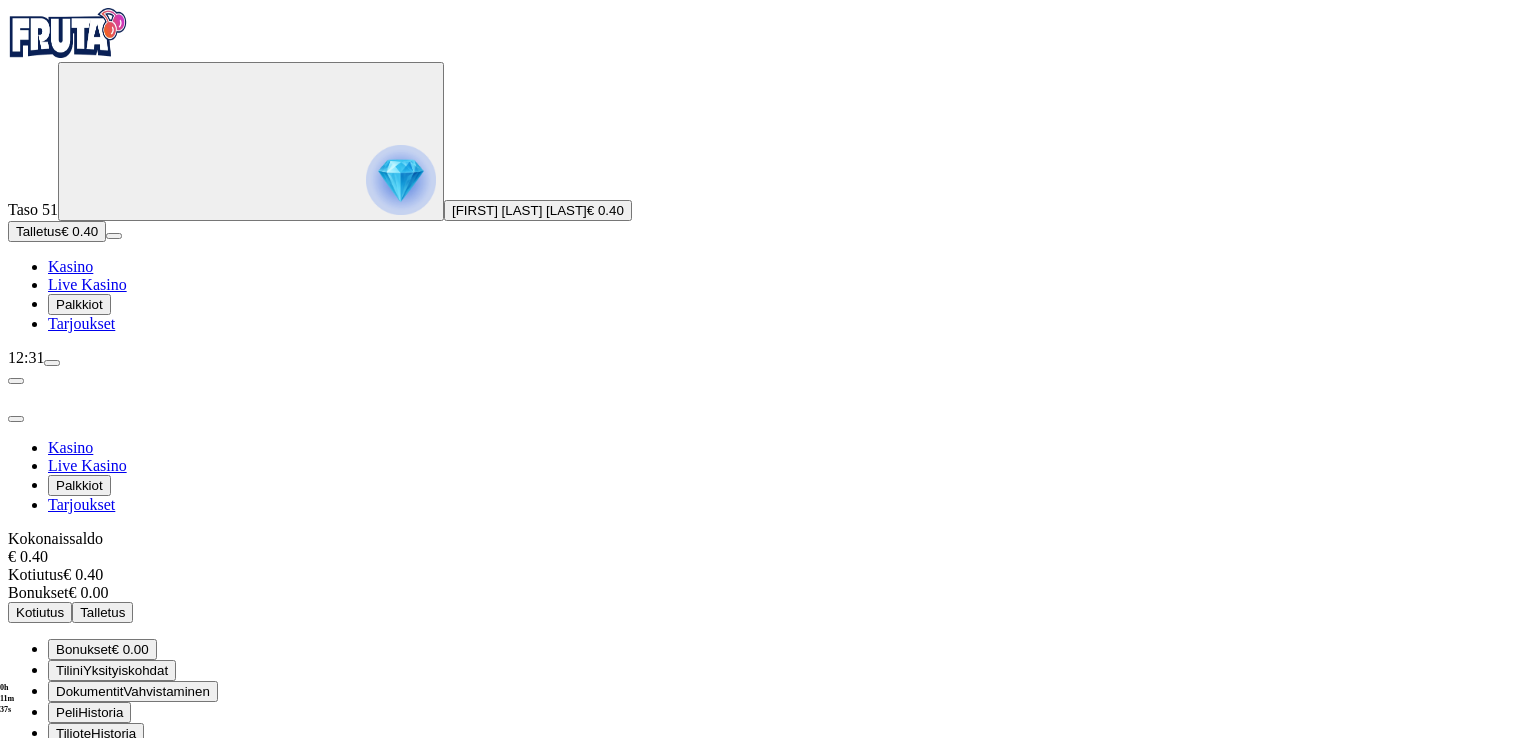 click on "Kirjaudu ulos" at bounding box center (54, 854) 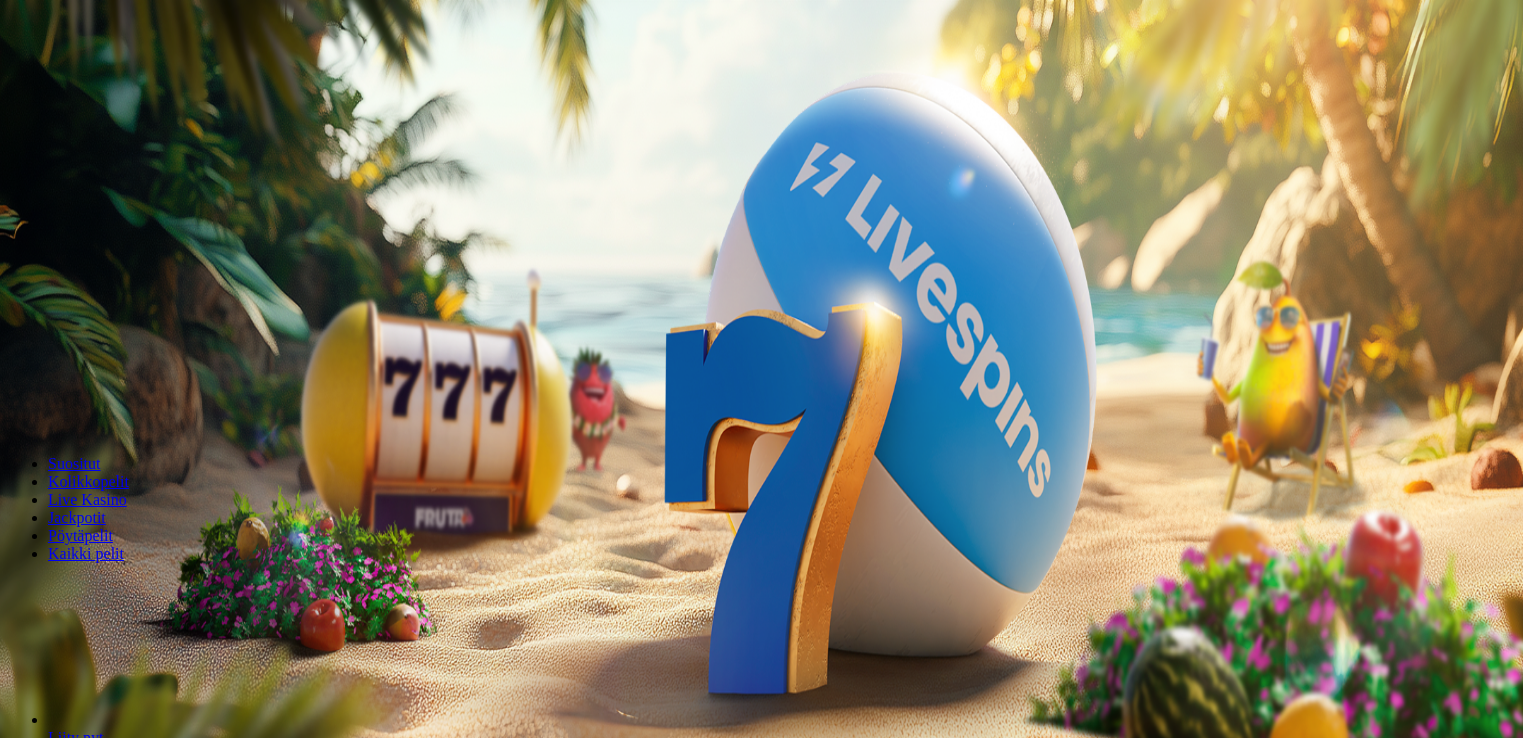 scroll, scrollTop: 0, scrollLeft: 0, axis: both 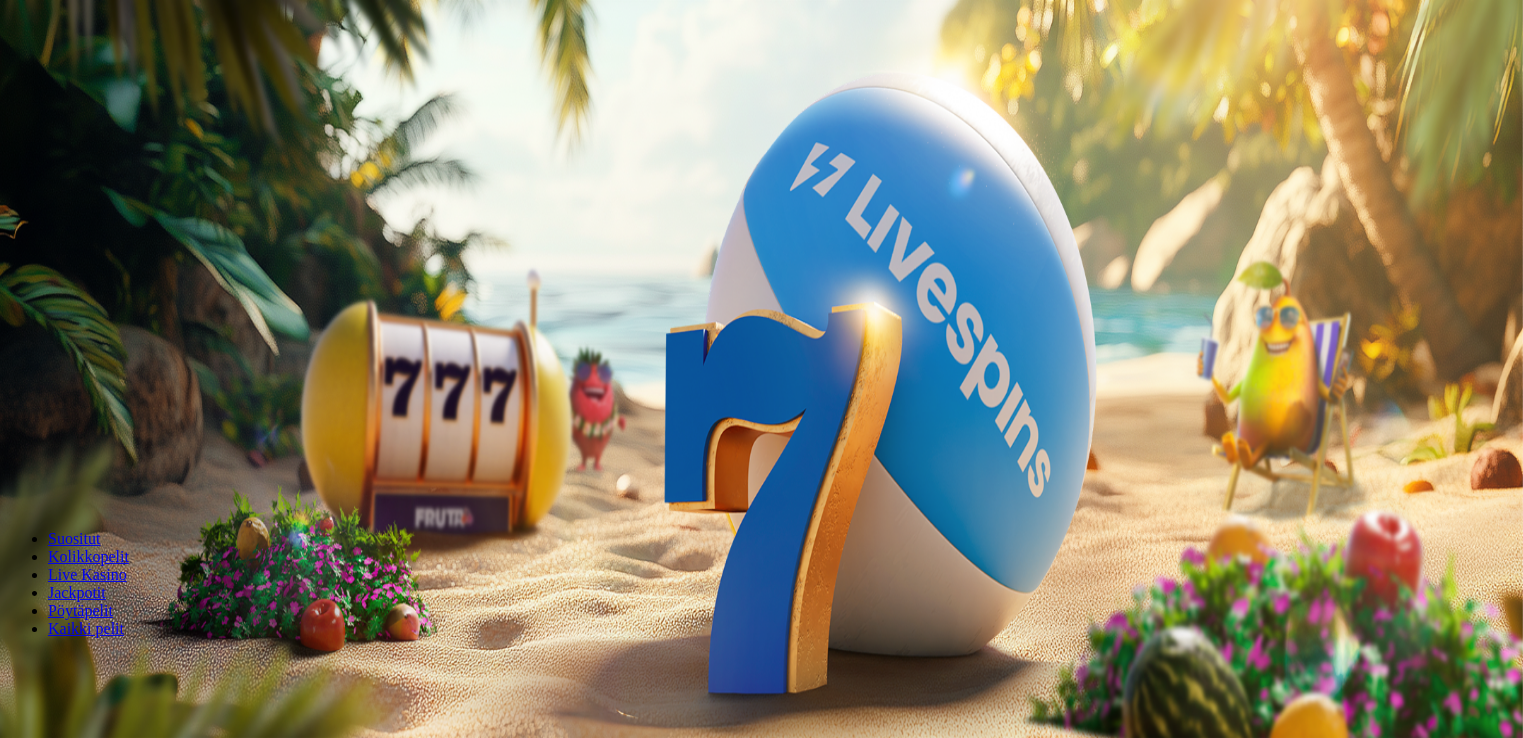 click on "***" at bounding box center [79, 429] 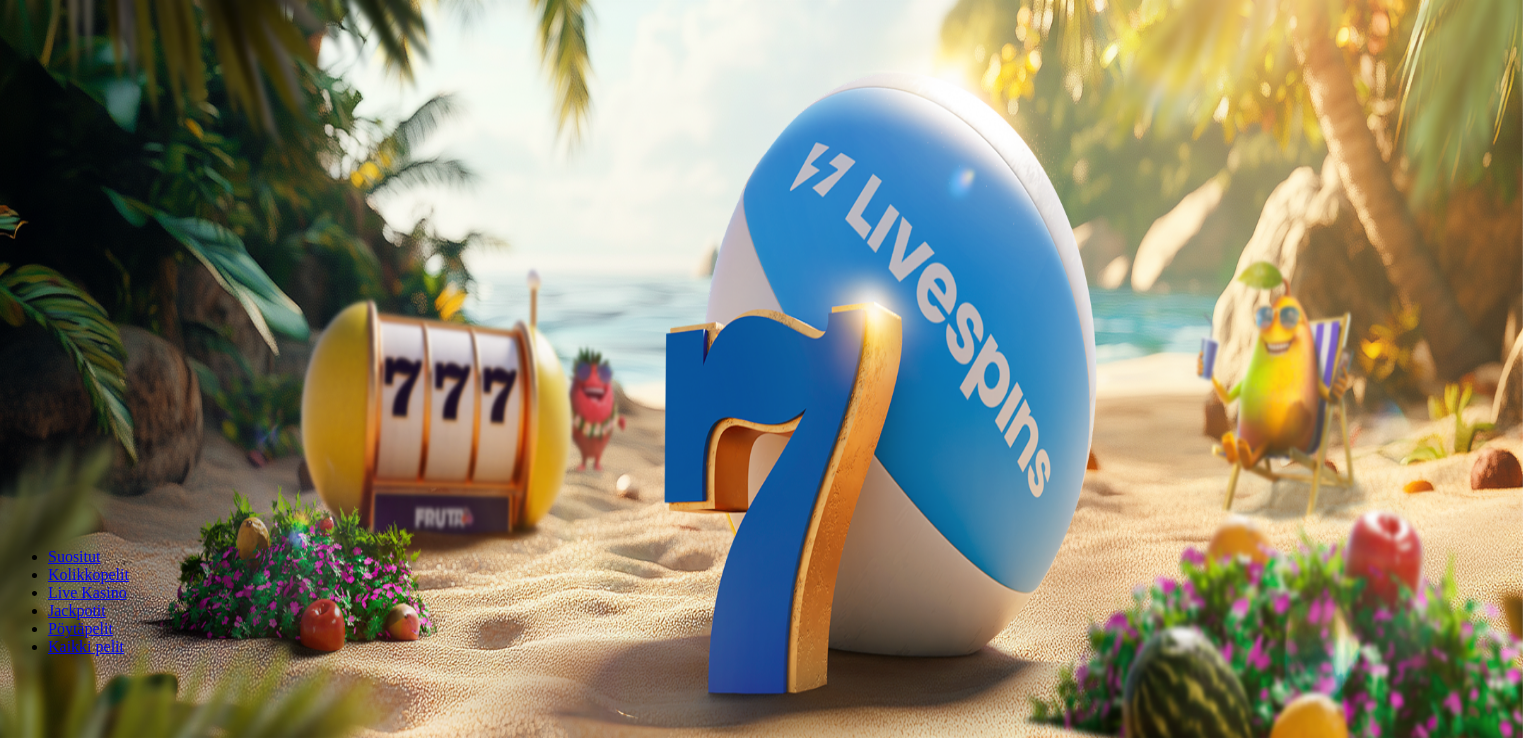 type on "*" 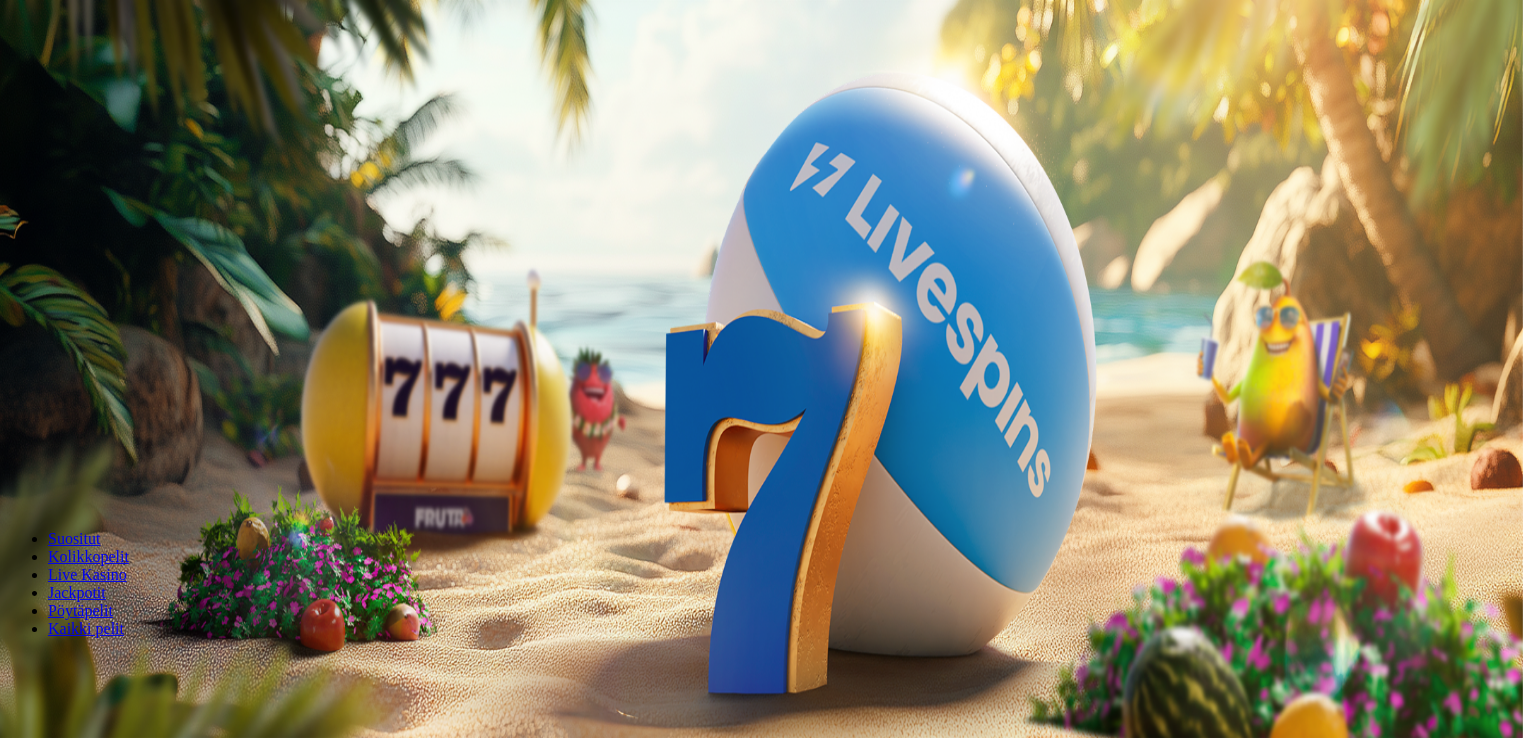 type on "**" 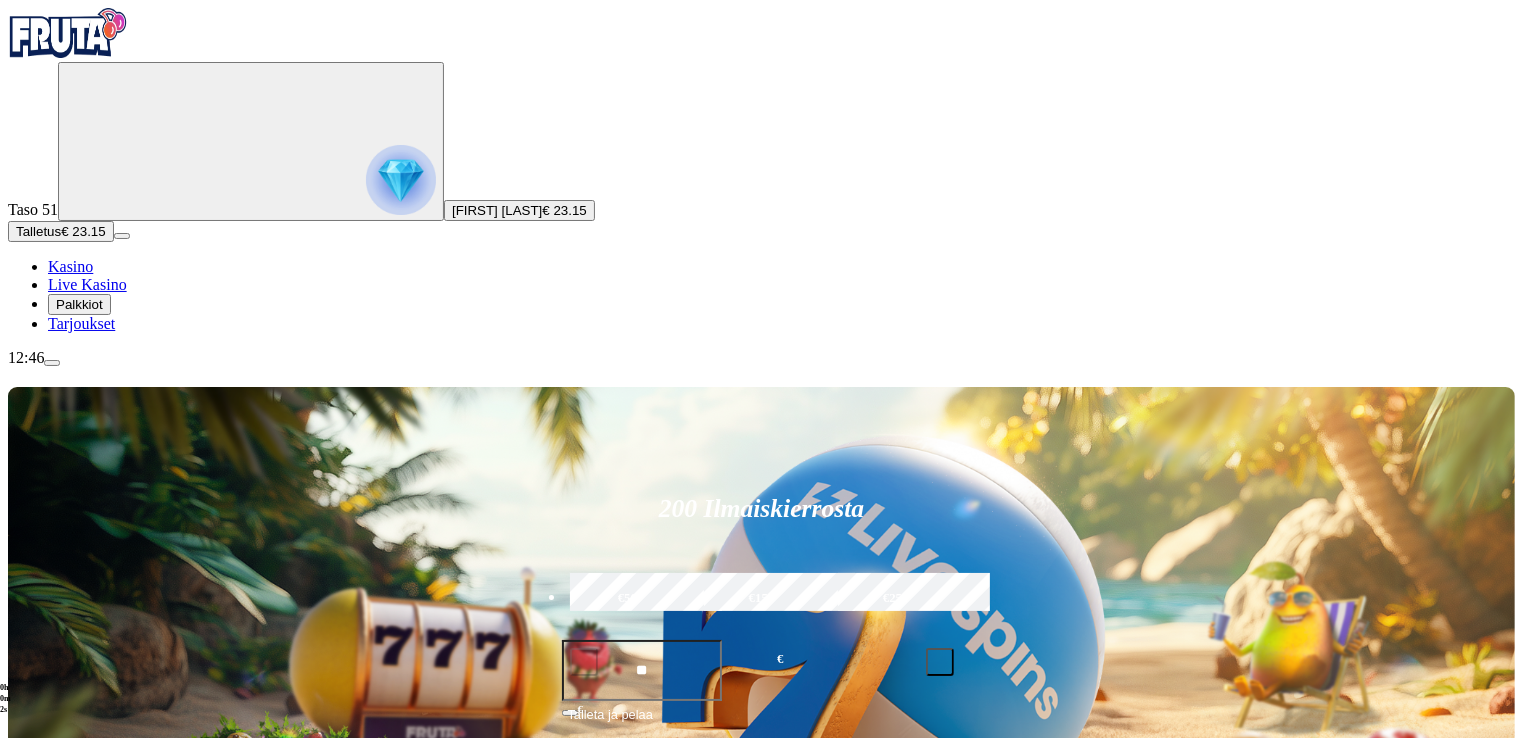 click on "Pelaa nyt" at bounding box center [77, 1197] 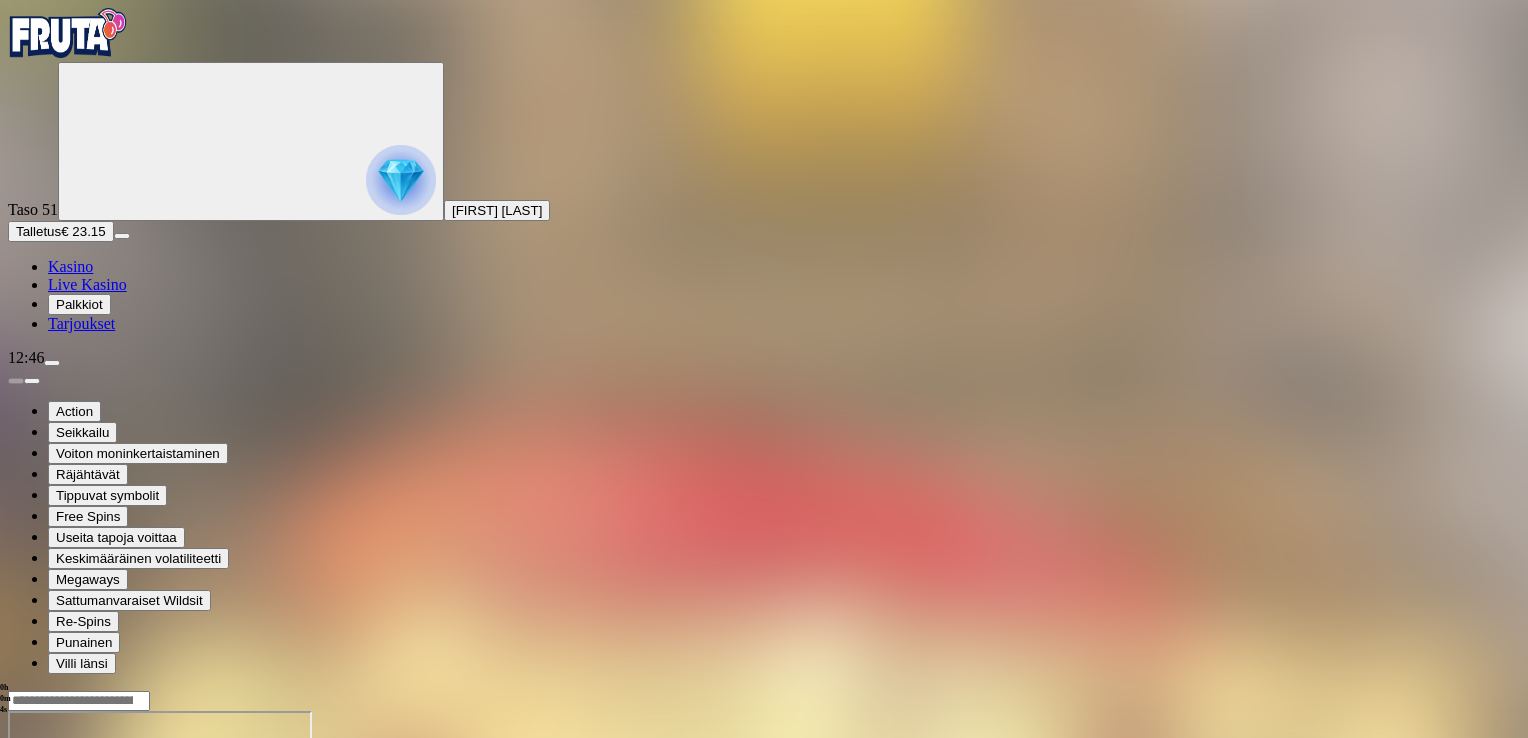click at bounding box center (48, 883) 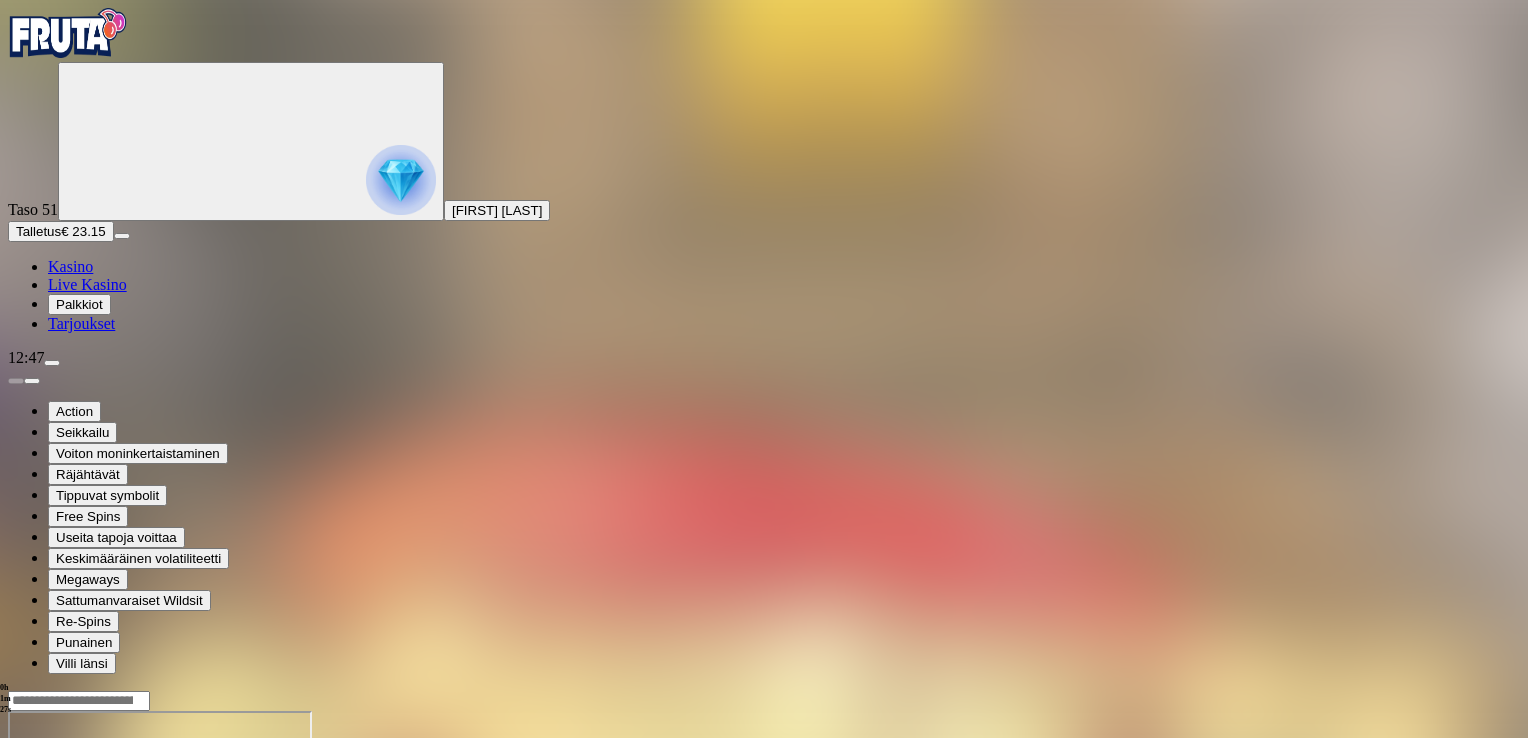 click at bounding box center (48, 883) 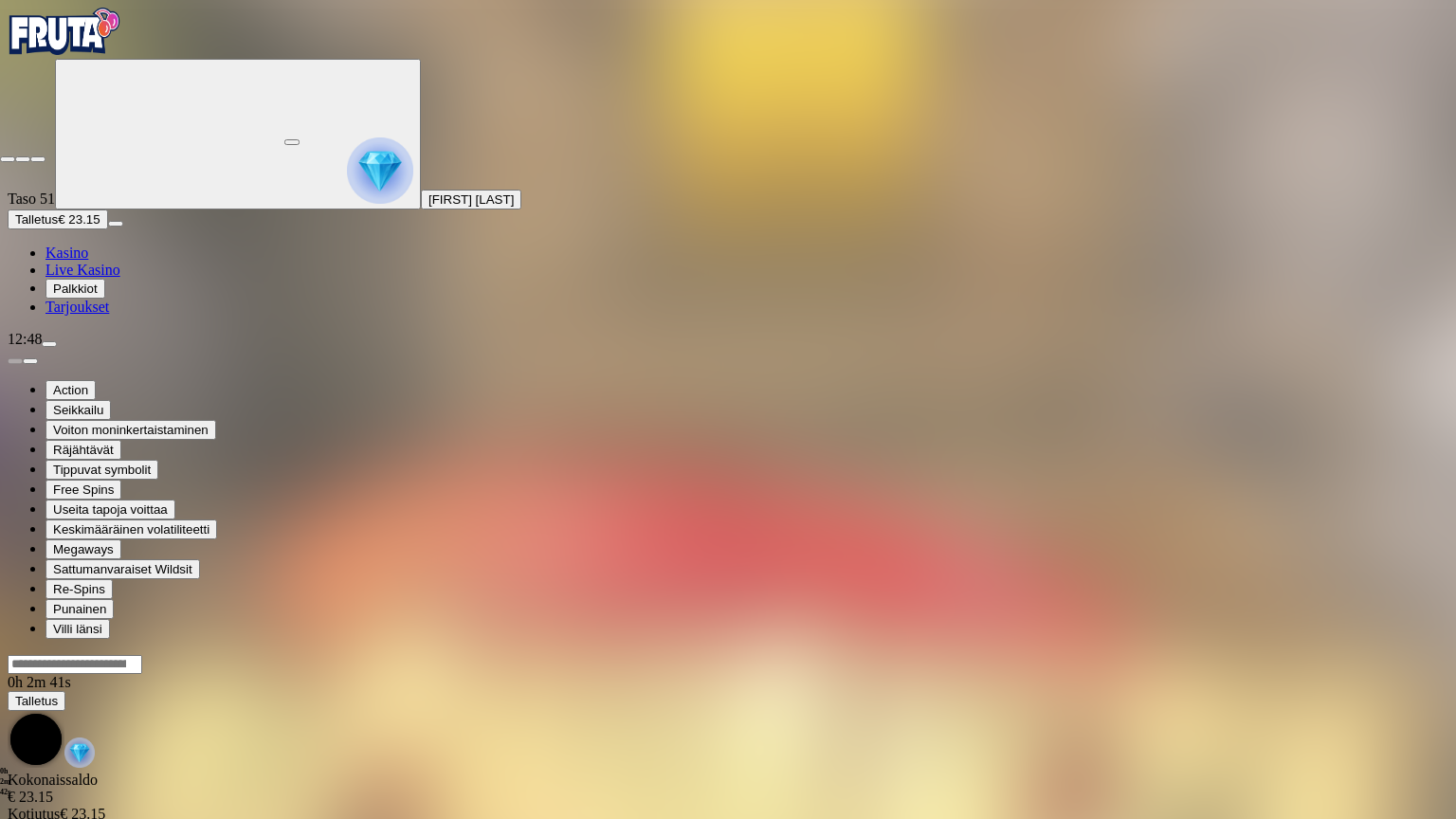 click at bounding box center [8, 159] 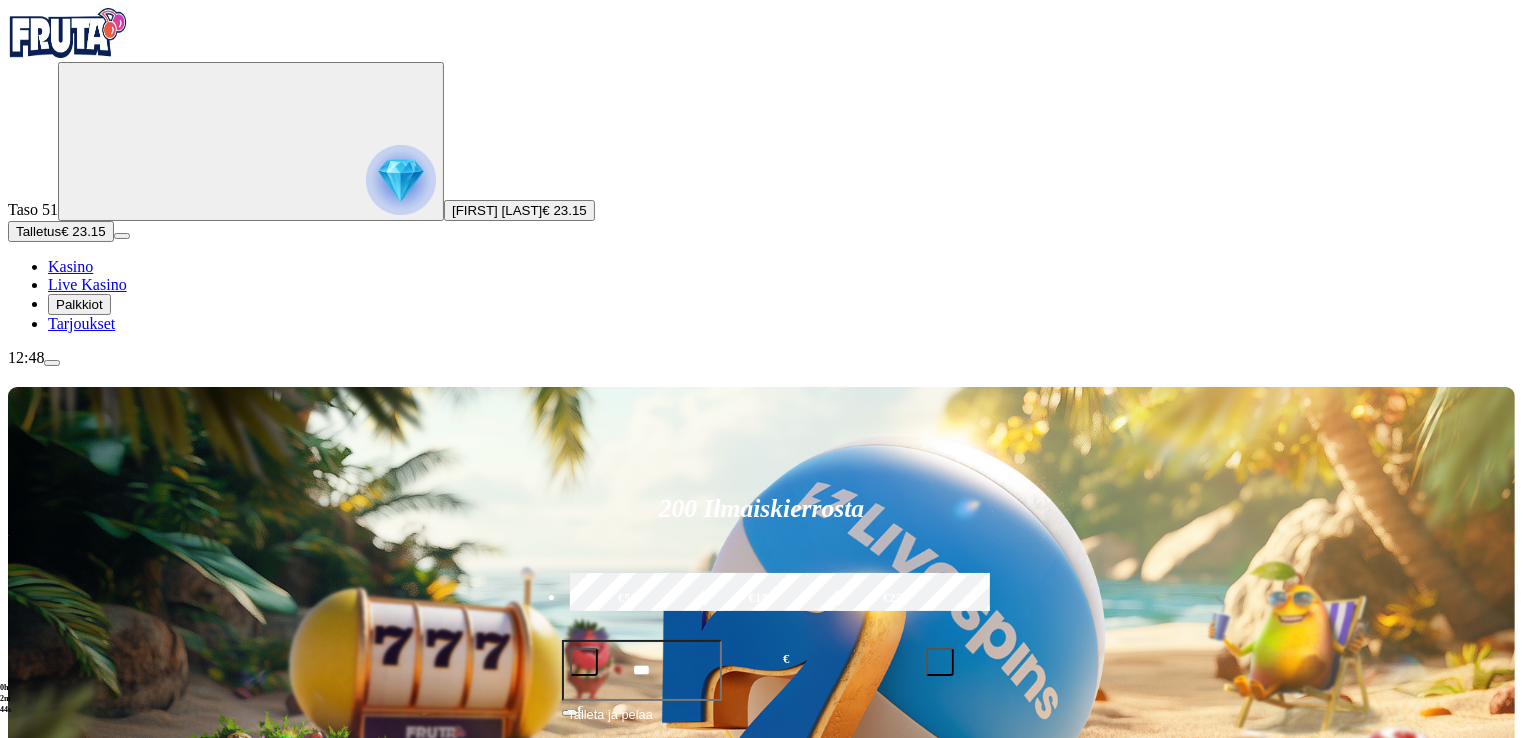 click at bounding box center [52, 363] 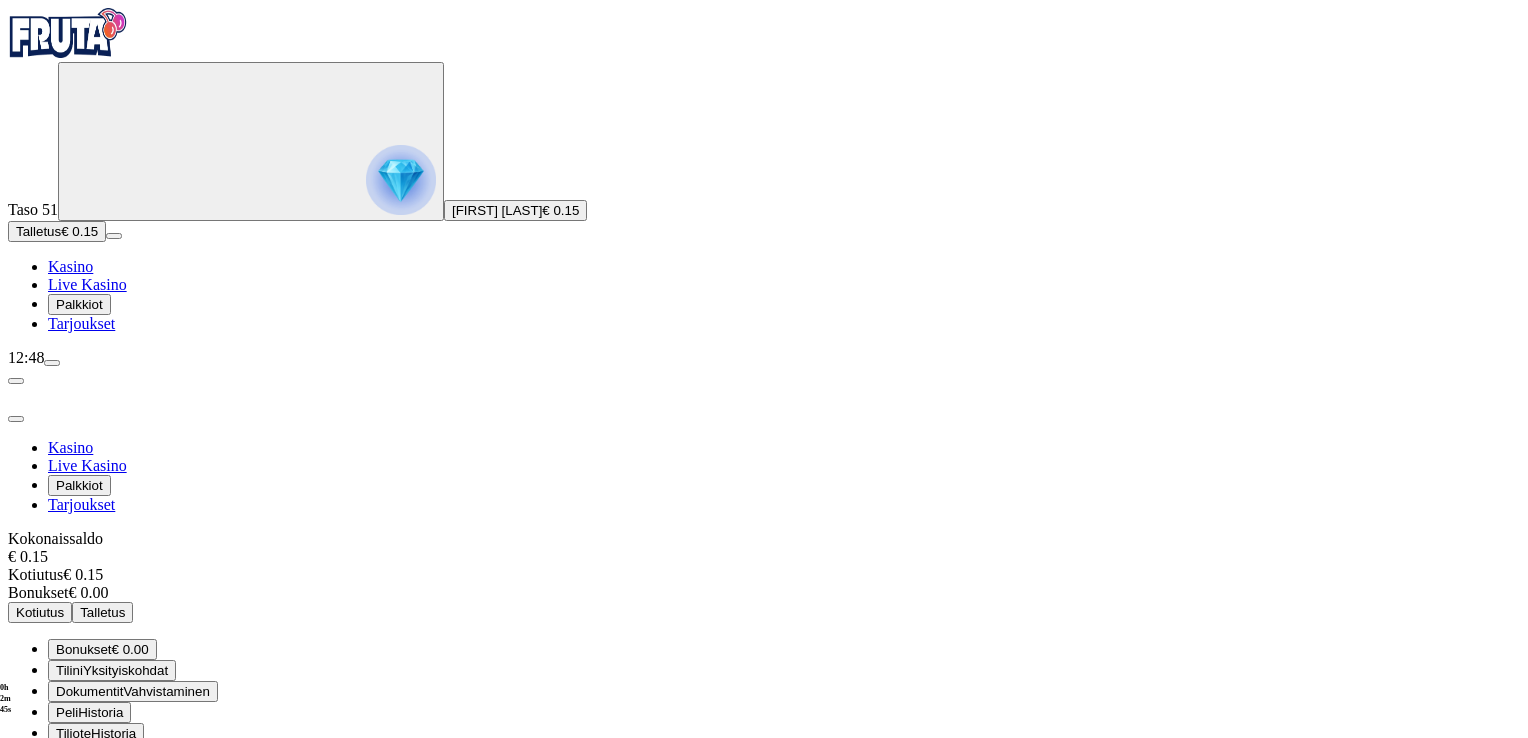 click on "Pelaa vastuullisesti" at bounding box center [167, 775] 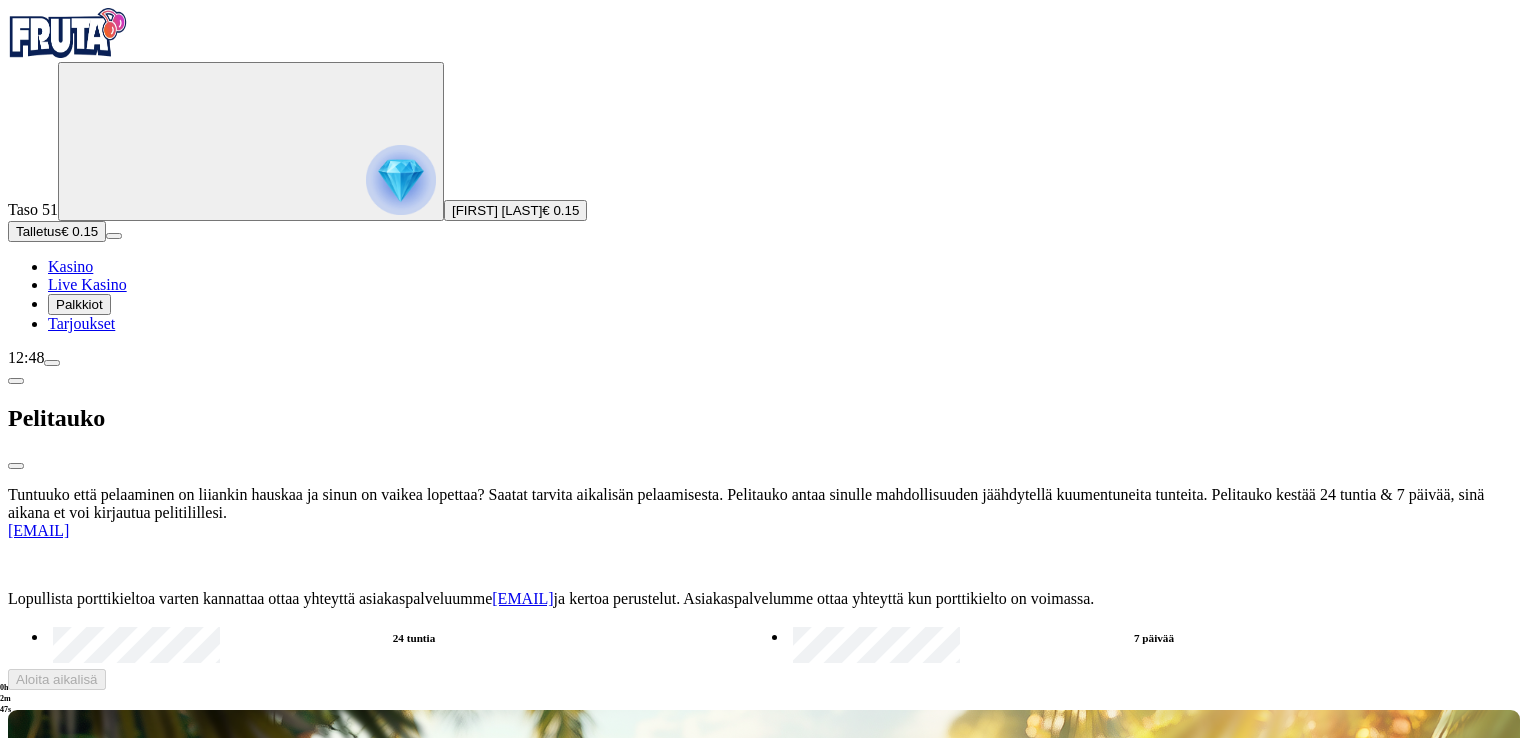 click on "7 päivää" at bounding box center [1154, 638] 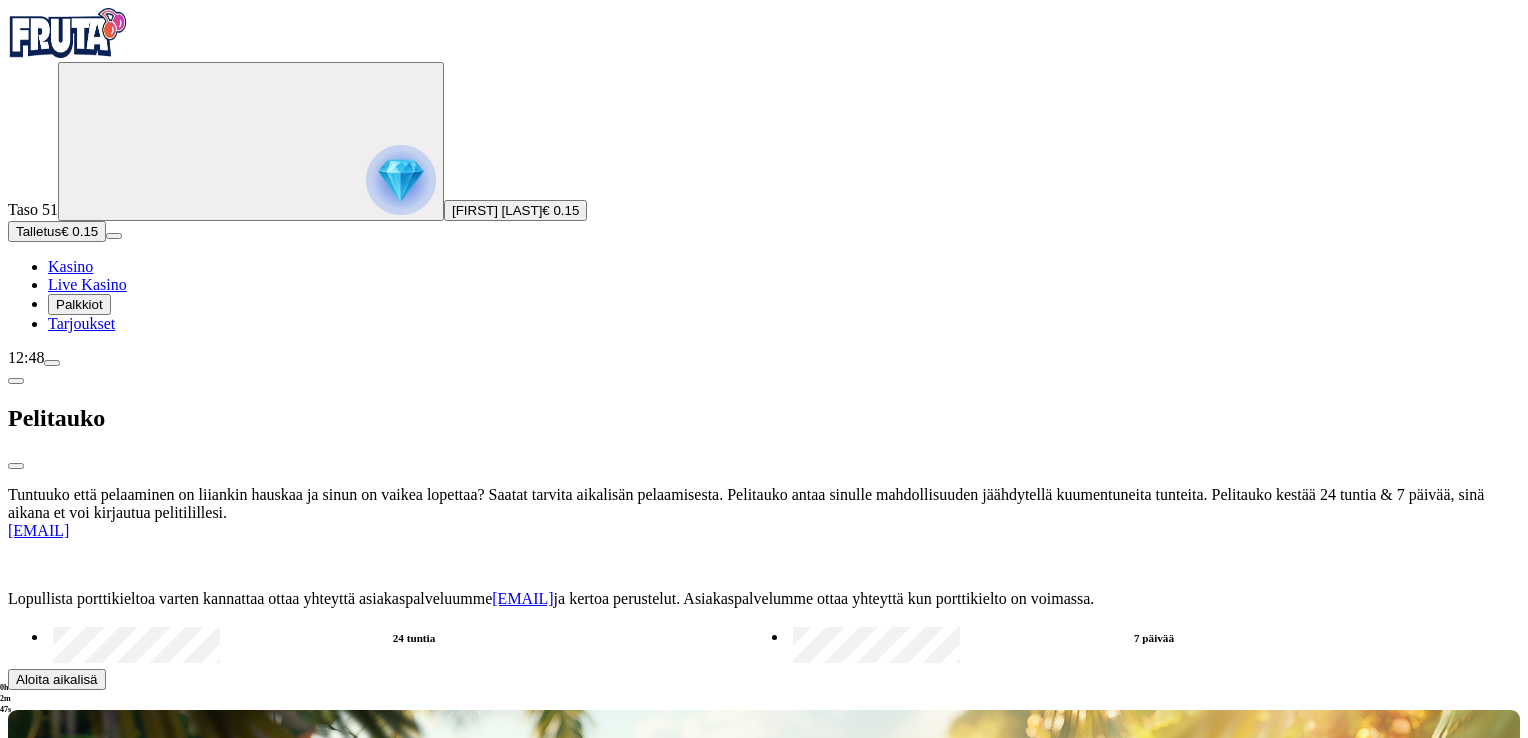 click on "Aloita aikalisä" at bounding box center [57, 679] 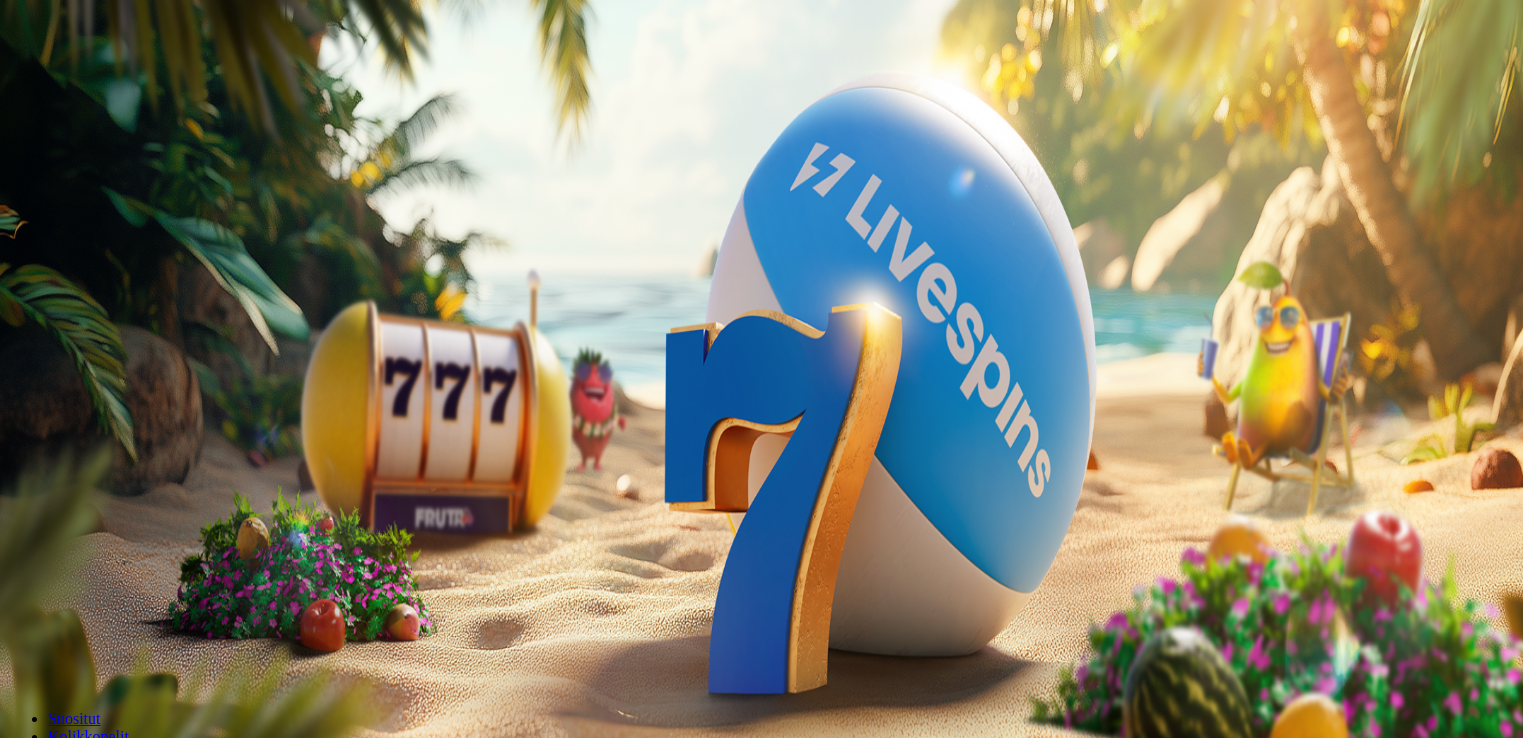 scroll, scrollTop: 0, scrollLeft: 0, axis: both 